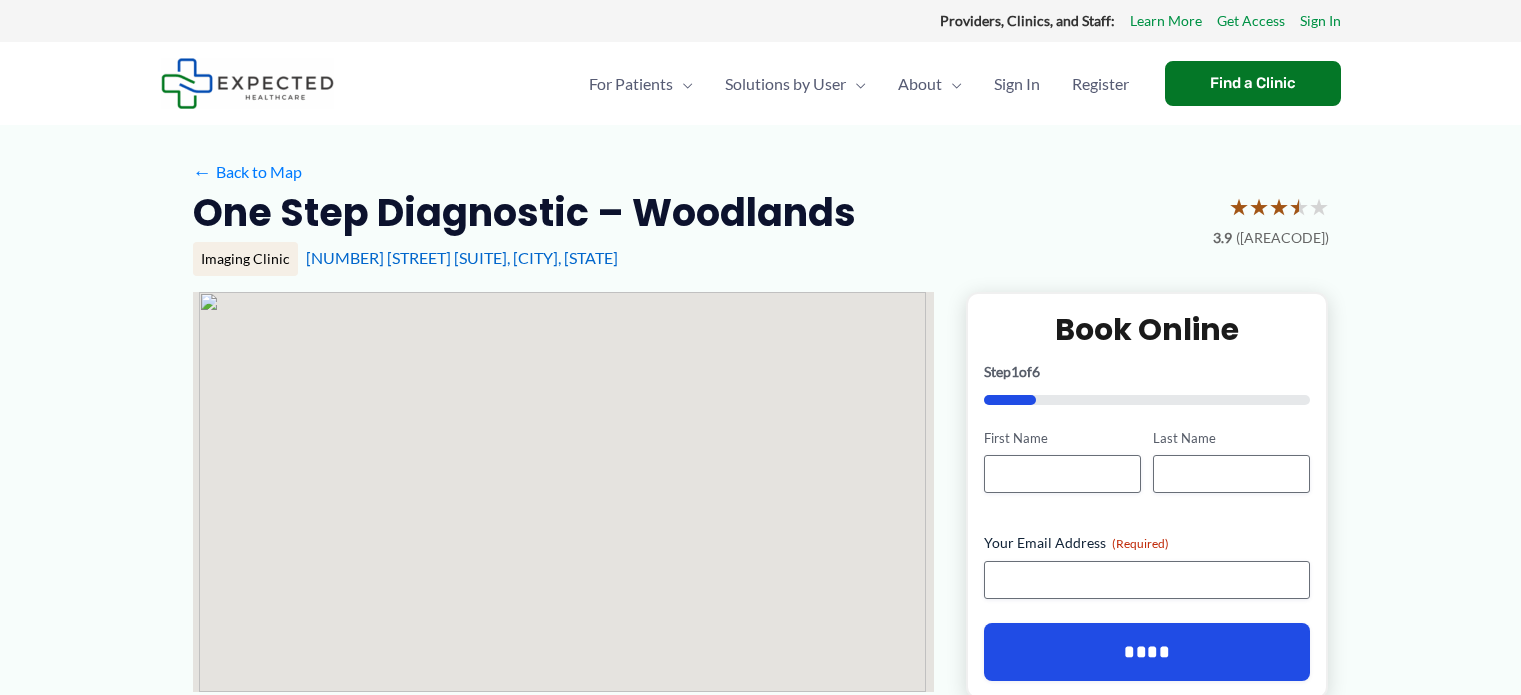 scroll, scrollTop: 0, scrollLeft: 0, axis: both 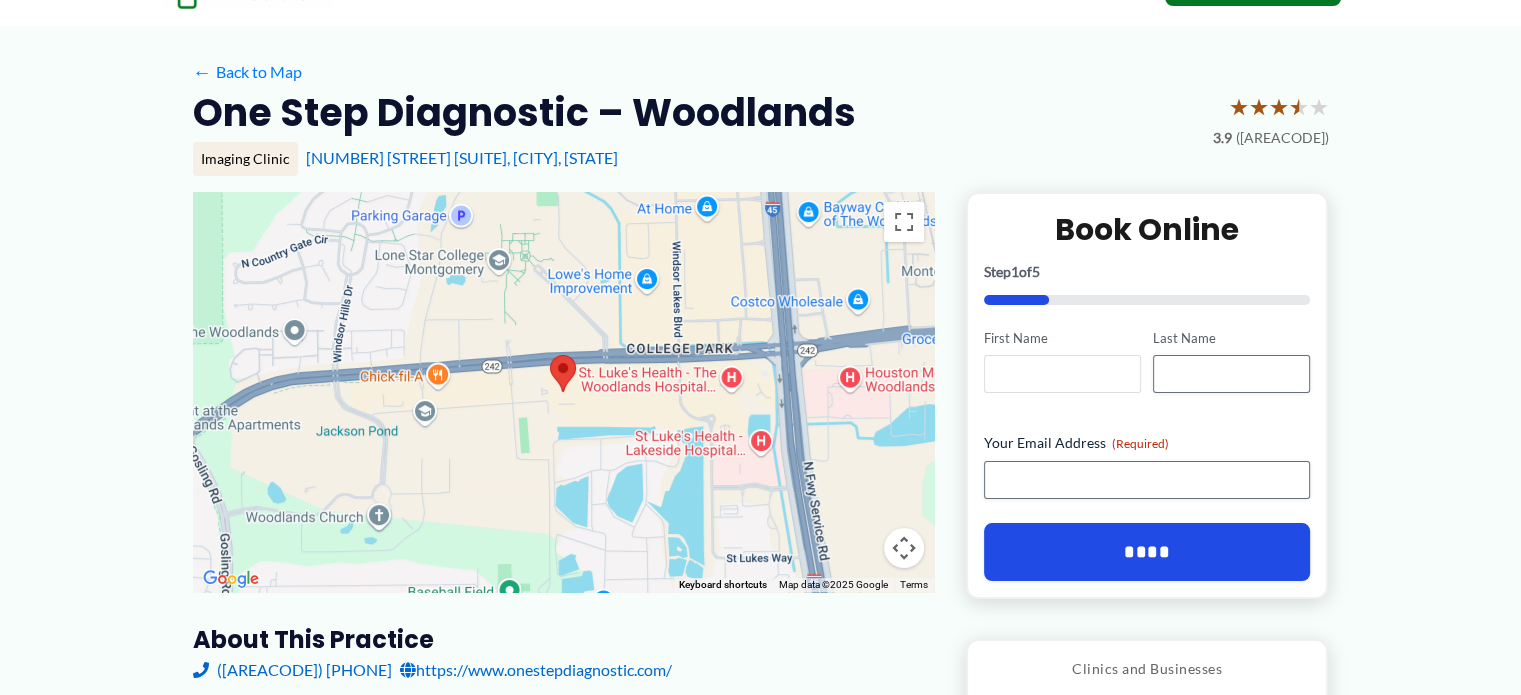 click on "First Name" at bounding box center (1062, 374) 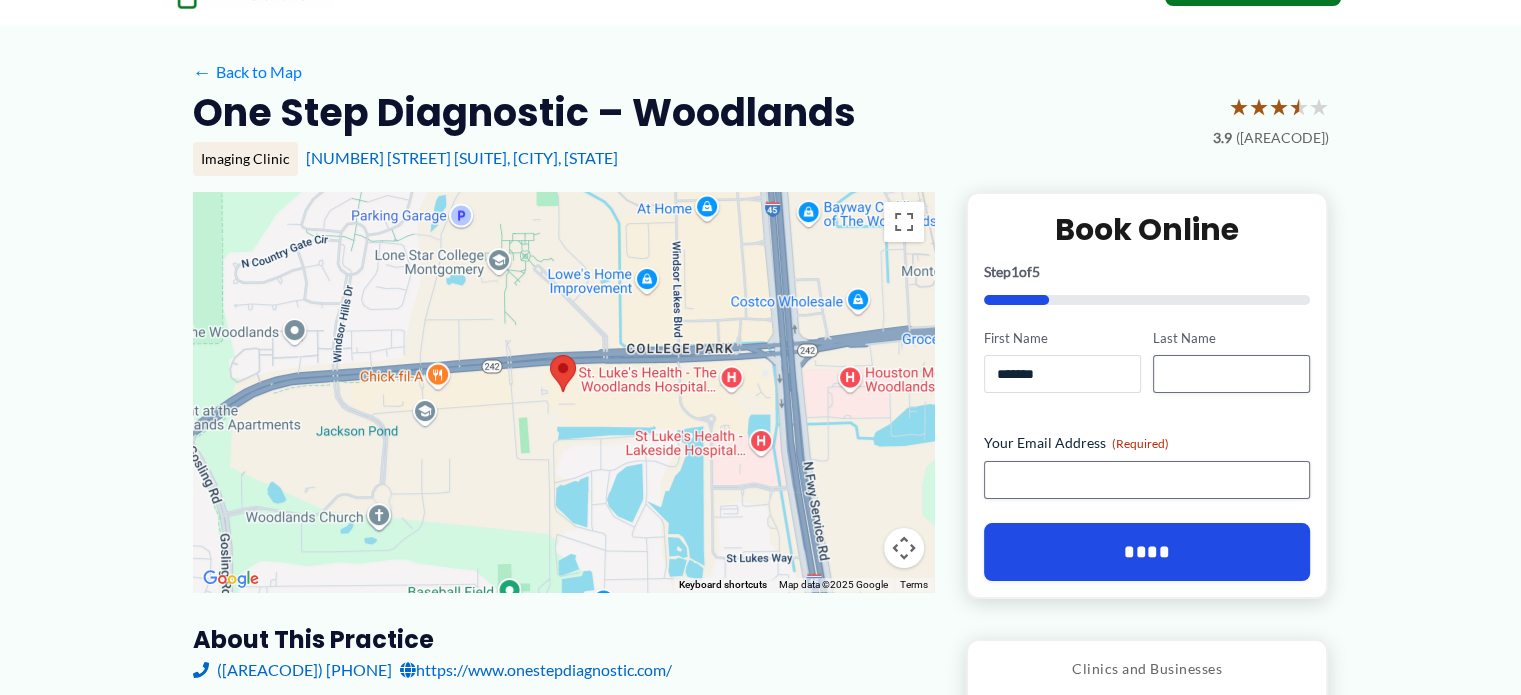 type on "******" 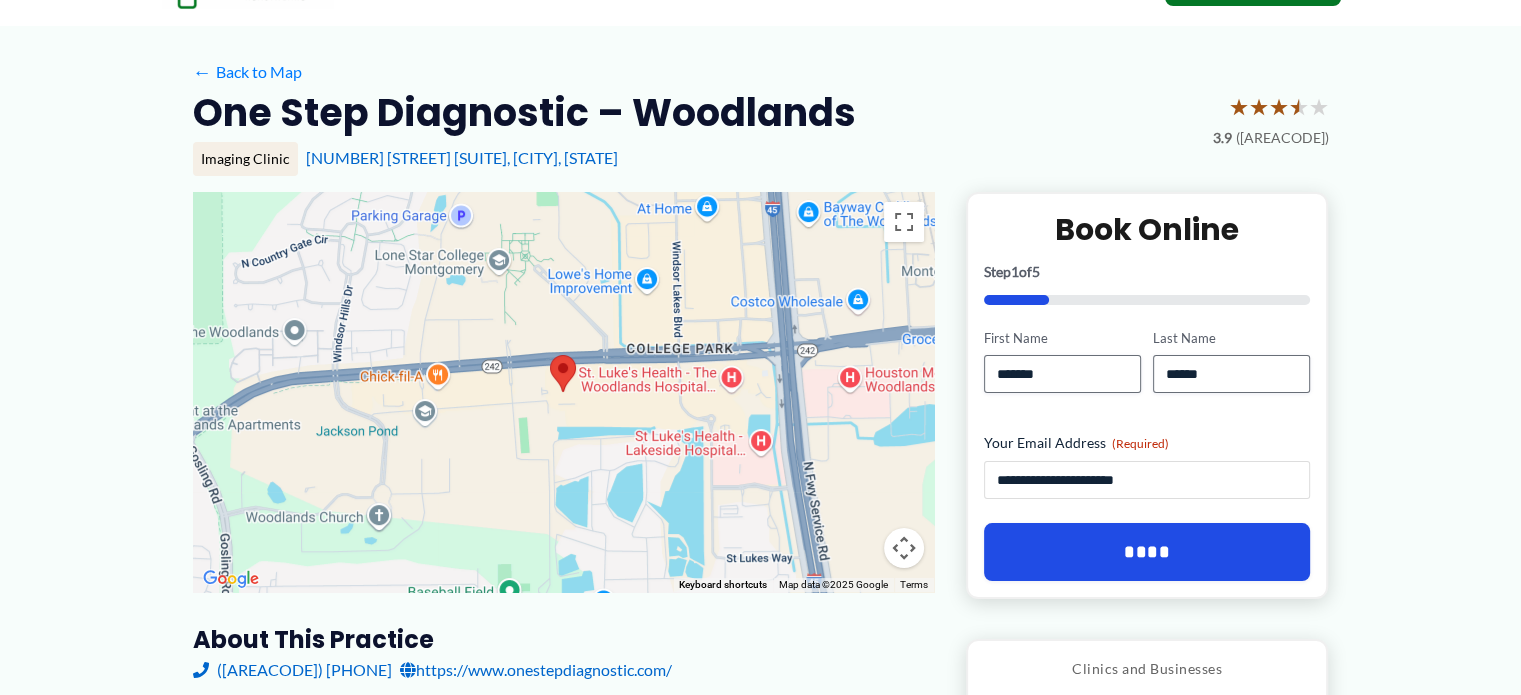 drag, startPoint x: 1182, startPoint y: 530, endPoint x: 989, endPoint y: 526, distance: 193.04144 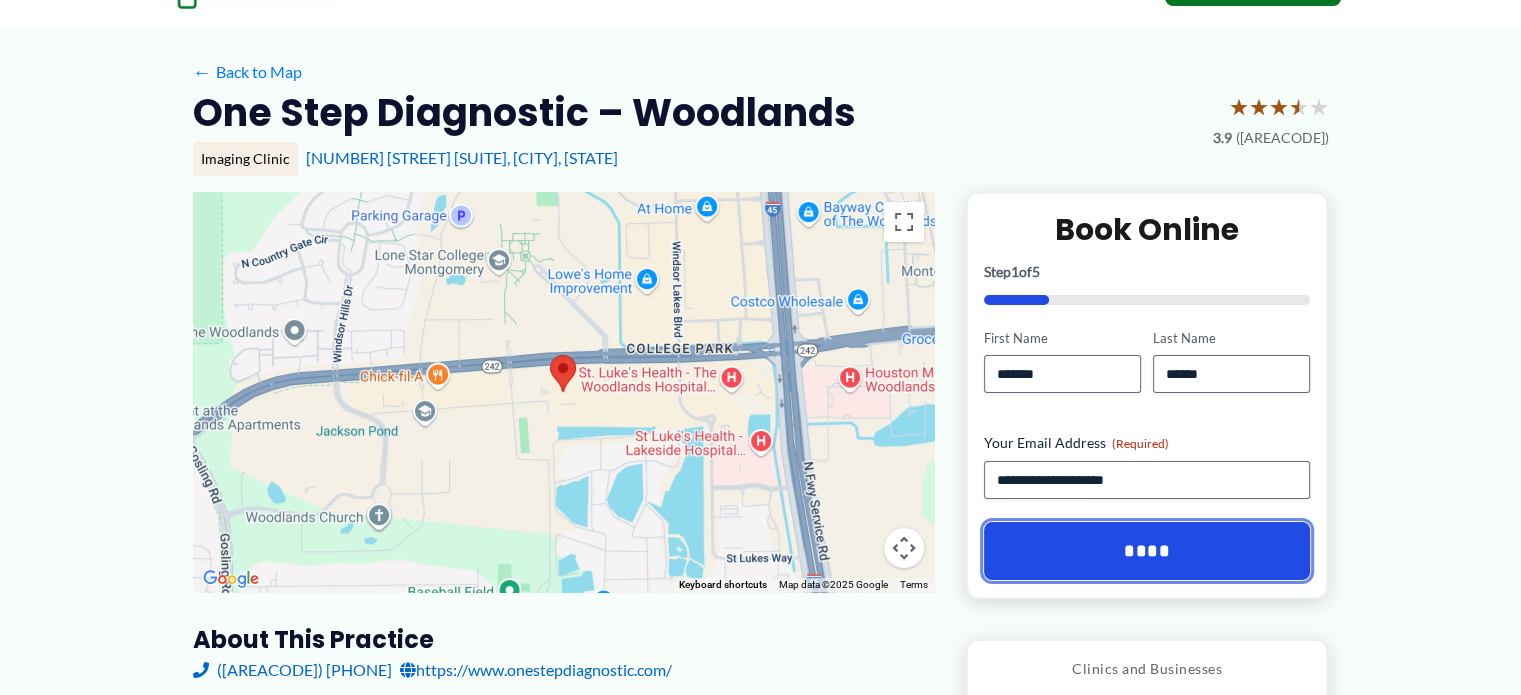 click on "****" at bounding box center [1147, 551] 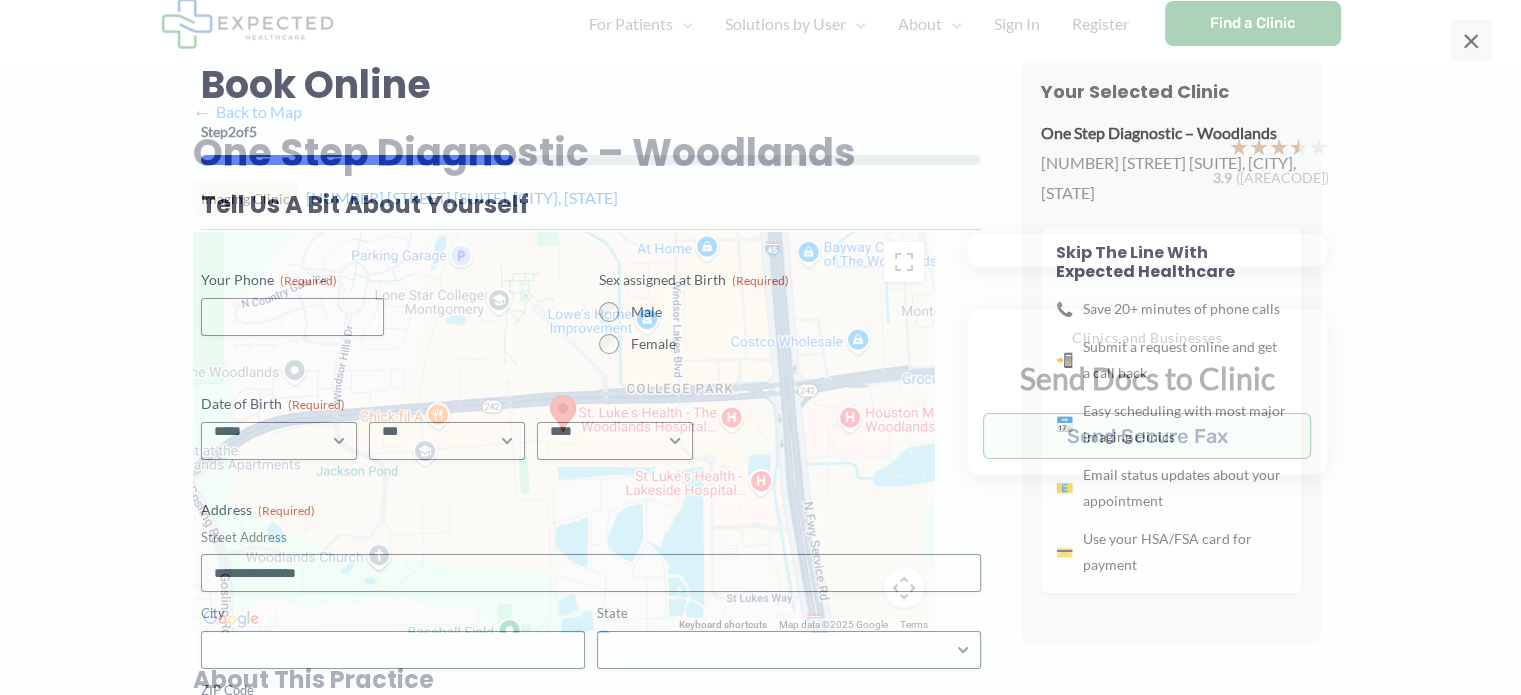 scroll, scrollTop: 0, scrollLeft: 0, axis: both 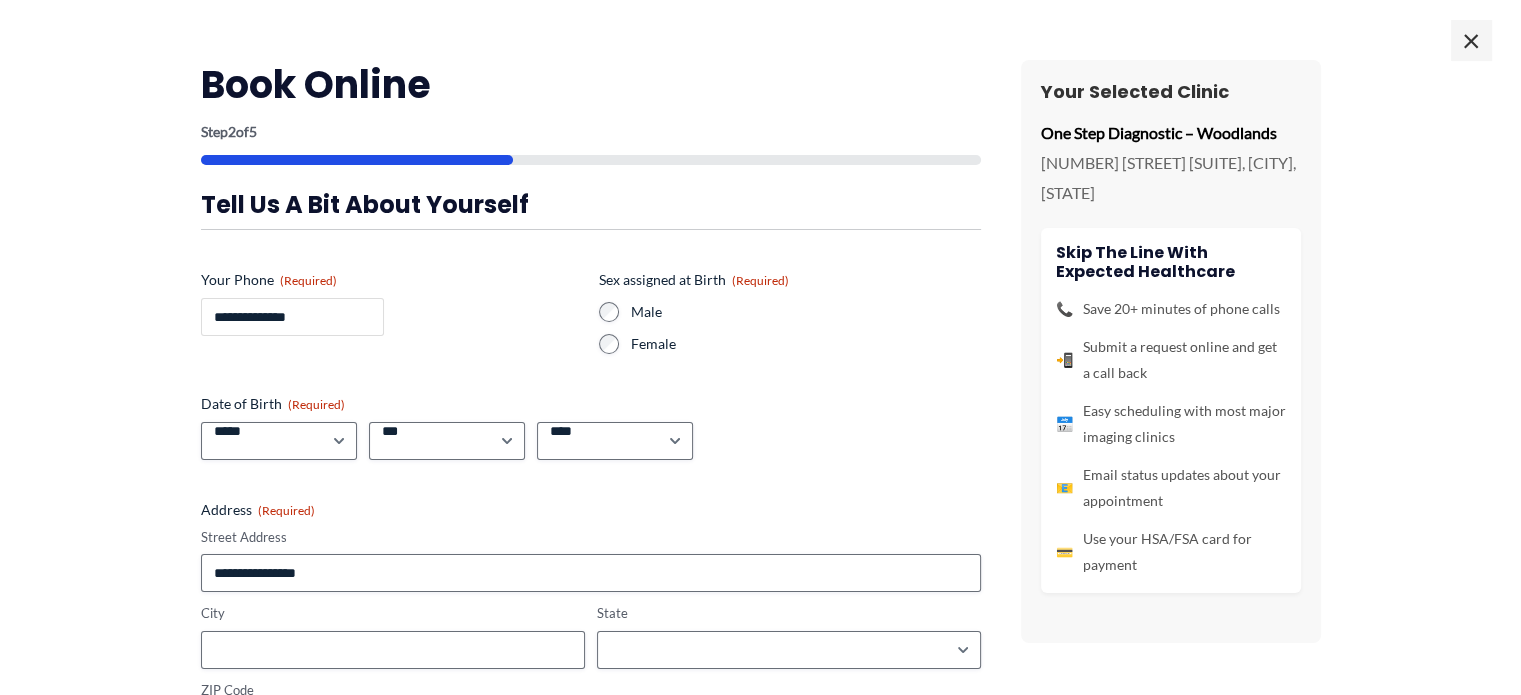 click on "**********" at bounding box center [292, 317] 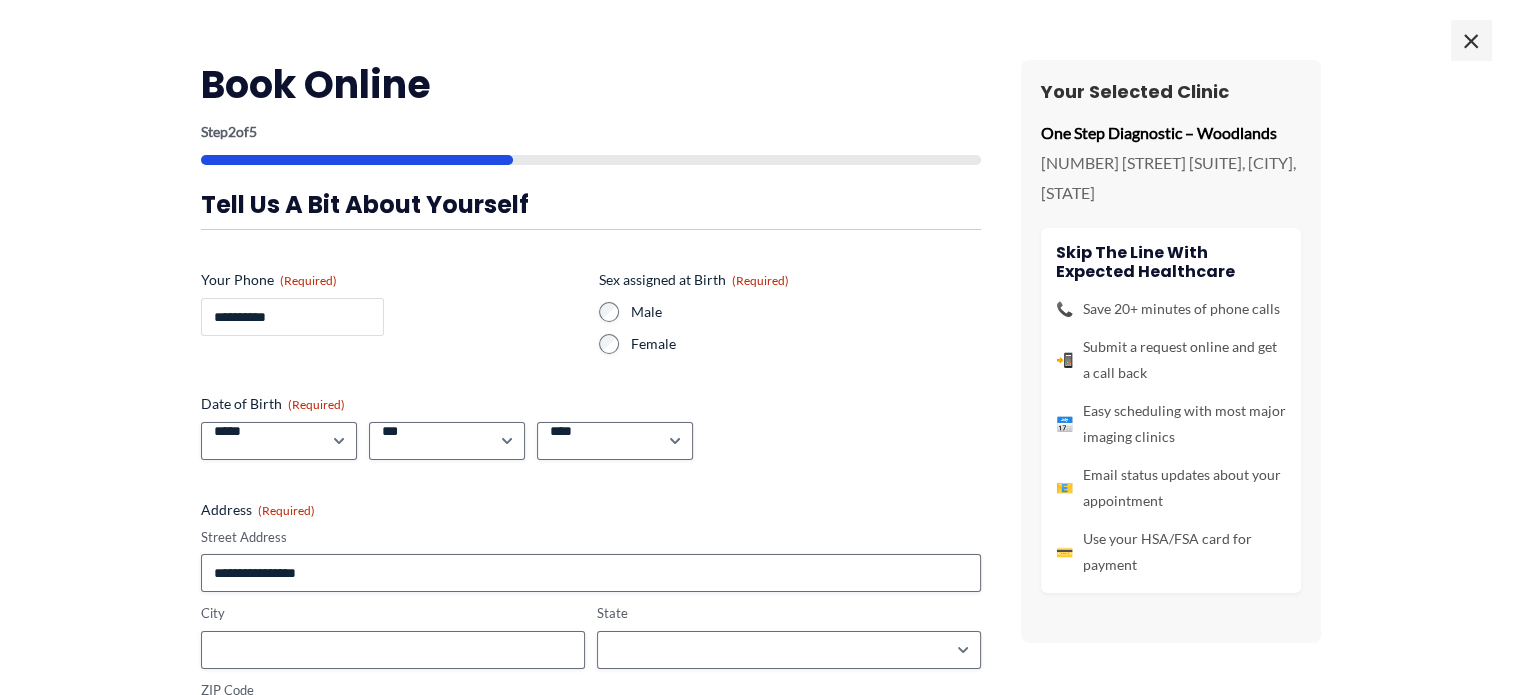 type on "**********" 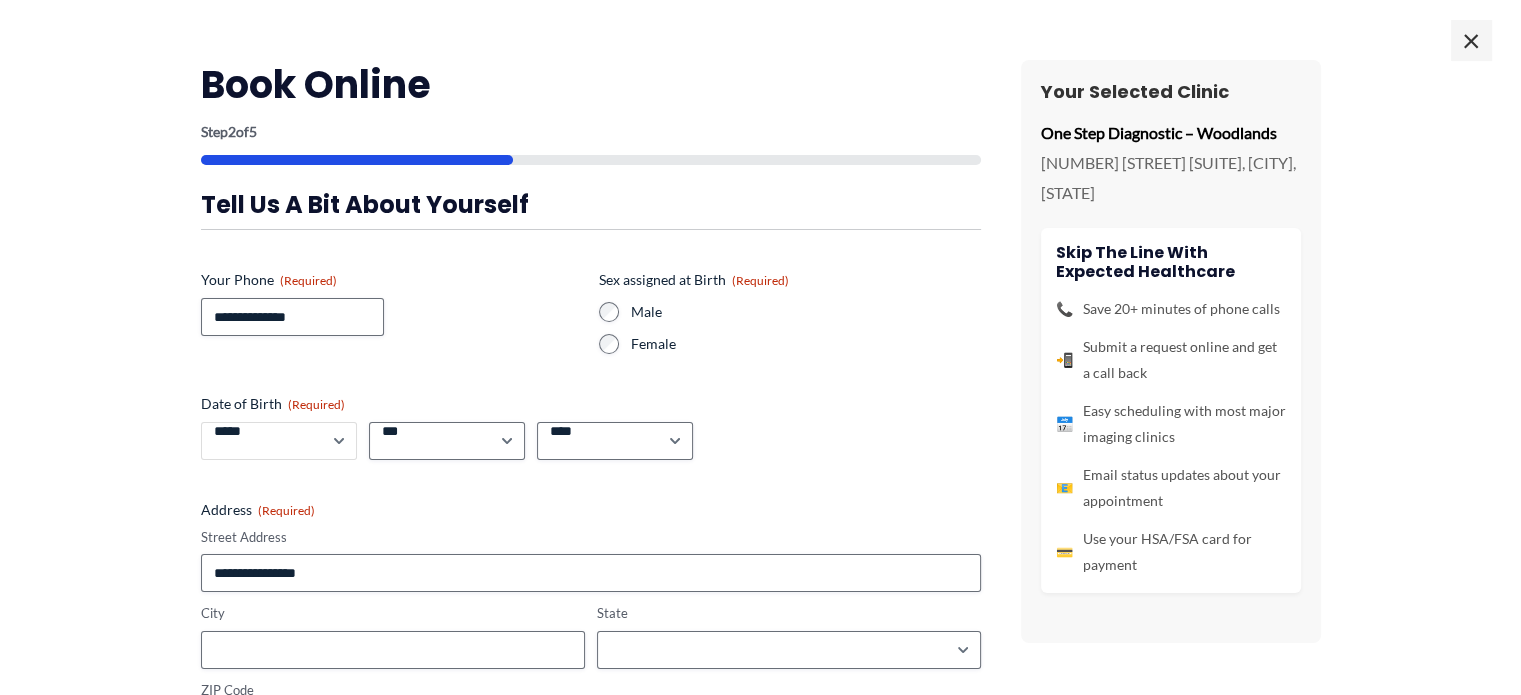 click on "***** * * * * * * * * * ** ** **" at bounding box center [279, 441] 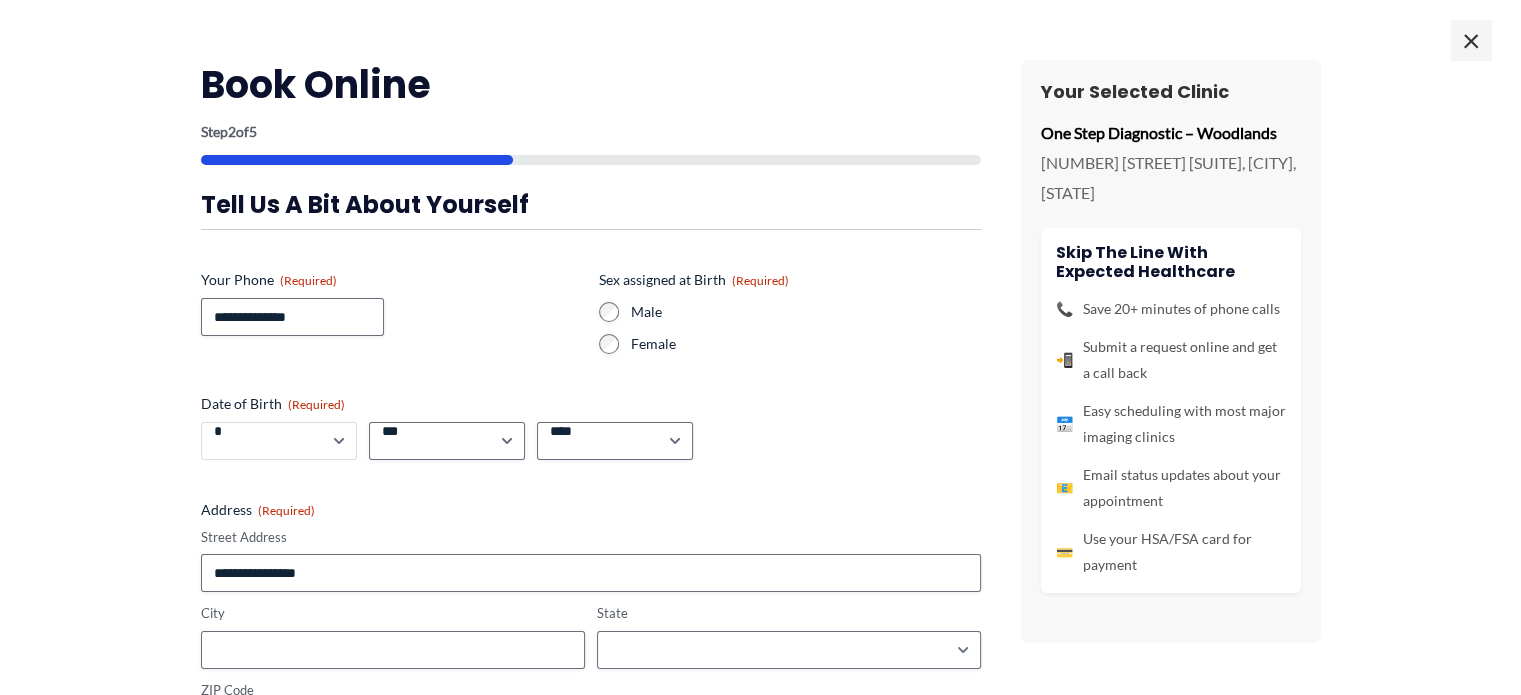 click on "***** * * * * * * * * * ** ** **" at bounding box center (279, 441) 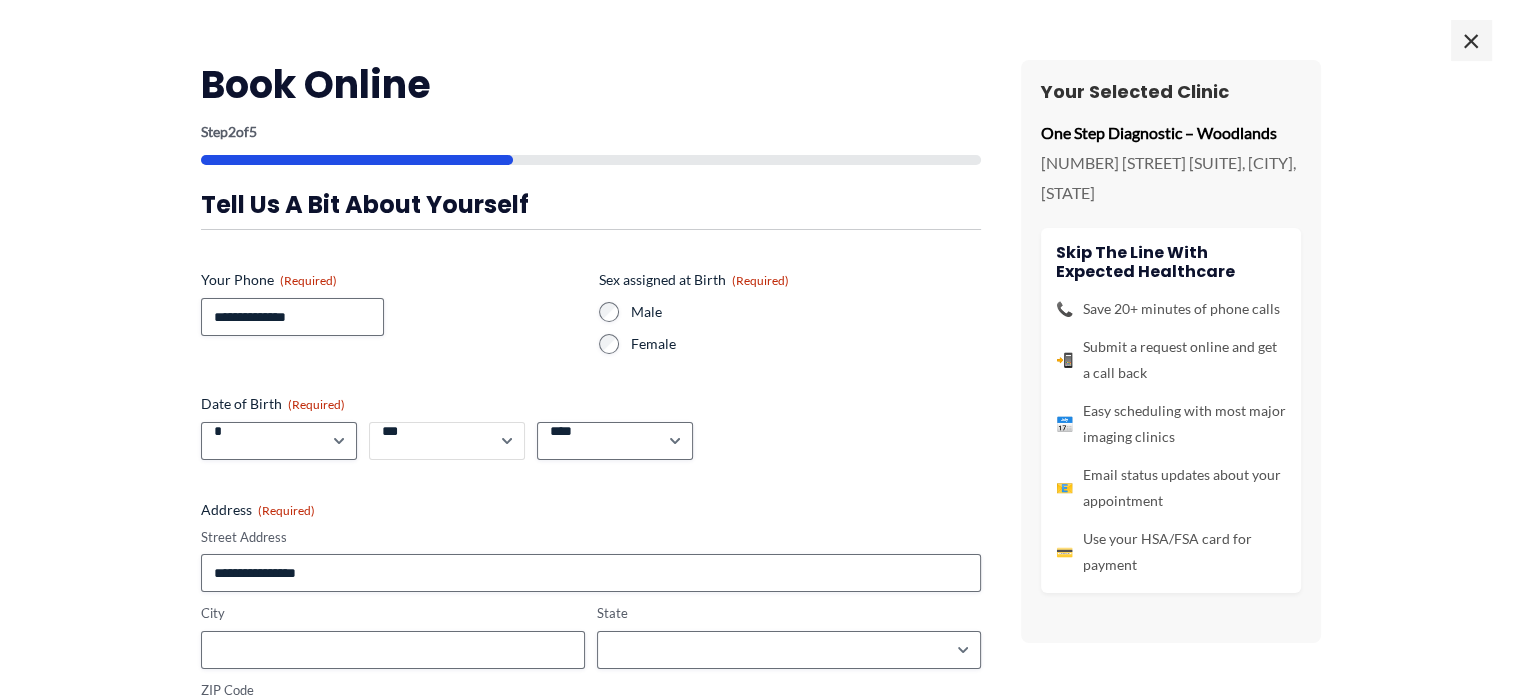 click on "*** * * * * * * * * * ** ** ** ** ** ** ** ** ** ** ** ** ** ** ** ** ** ** ** ** ** **" at bounding box center (447, 441) 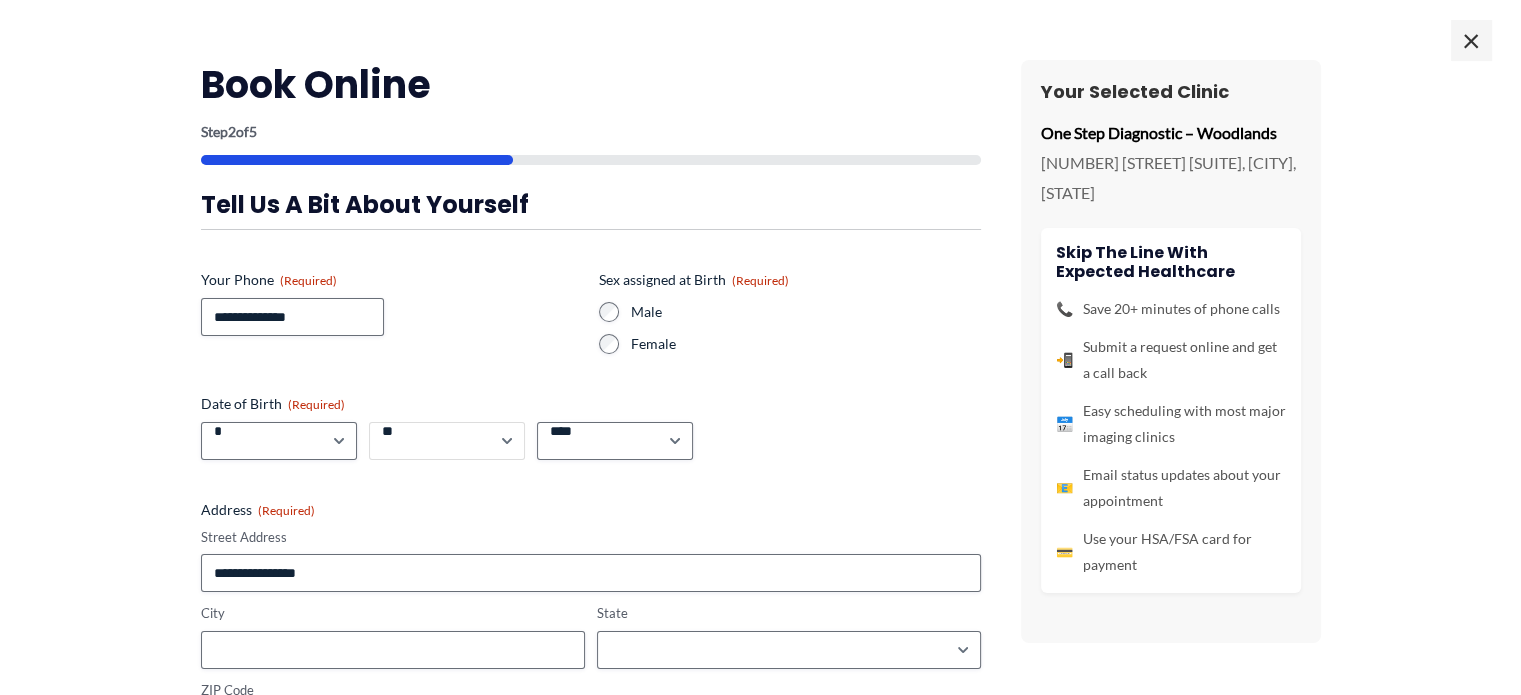 click on "*** * * * * * * * * * ** ** ** ** ** ** ** ** ** ** ** ** ** ** ** ** ** ** ** ** ** **" at bounding box center (447, 441) 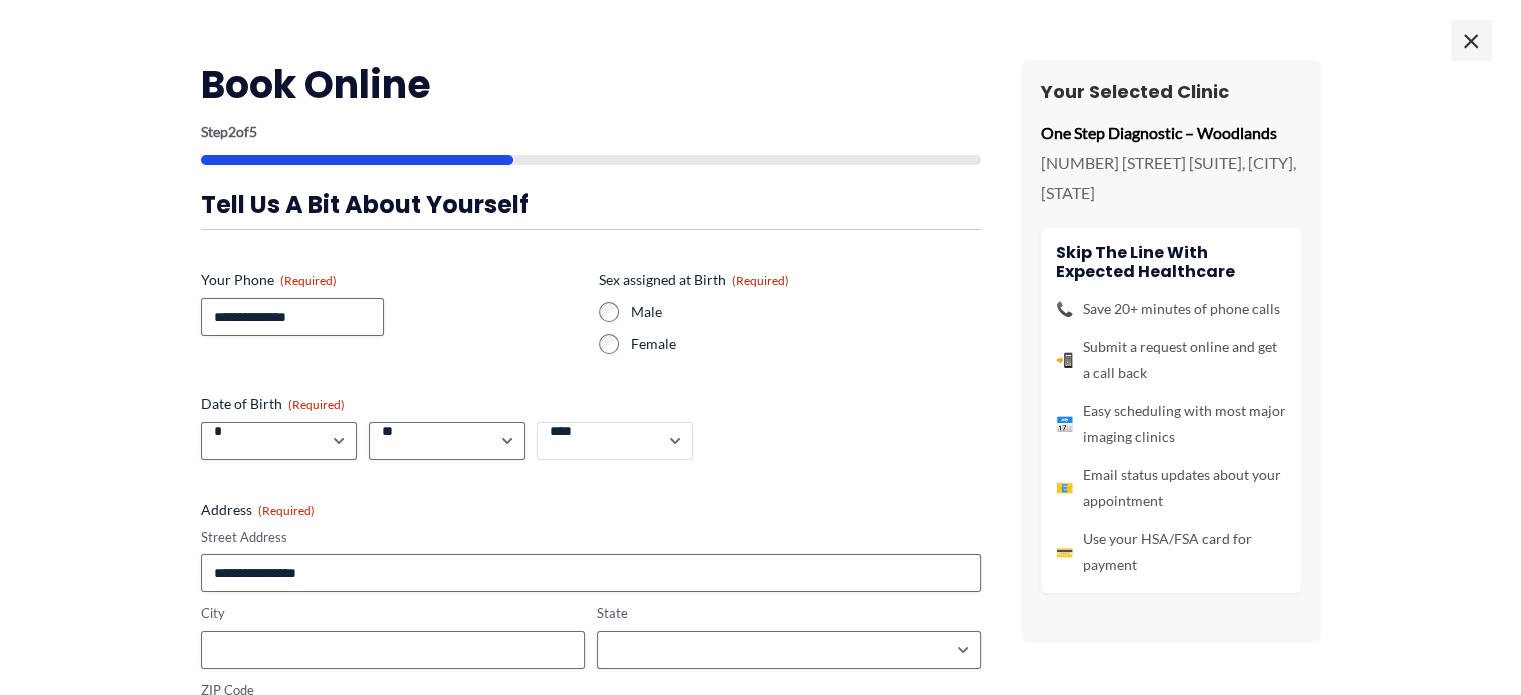 click on "**** **** **** **** **** **** **** **** **** **** **** **** **** **** **** **** **** **** **** **** **** **** **** **** **** **** **** **** **** **** **** **** **** **** **** **** **** **** **** **** **** **** **** **** **** **** **** **** **** **** **** **** **** **** **** **** **** **** **** **** **** **** **** **** **** **** **** **** **** **** **** **** **** **** **** **** **** **** **** **** **** **** **** **** **** **** **** **** **** **** **** **** **** **** **** **** **** **** **** **** **** **** **** **** **** **** **** ****" at bounding box center (615, 441) 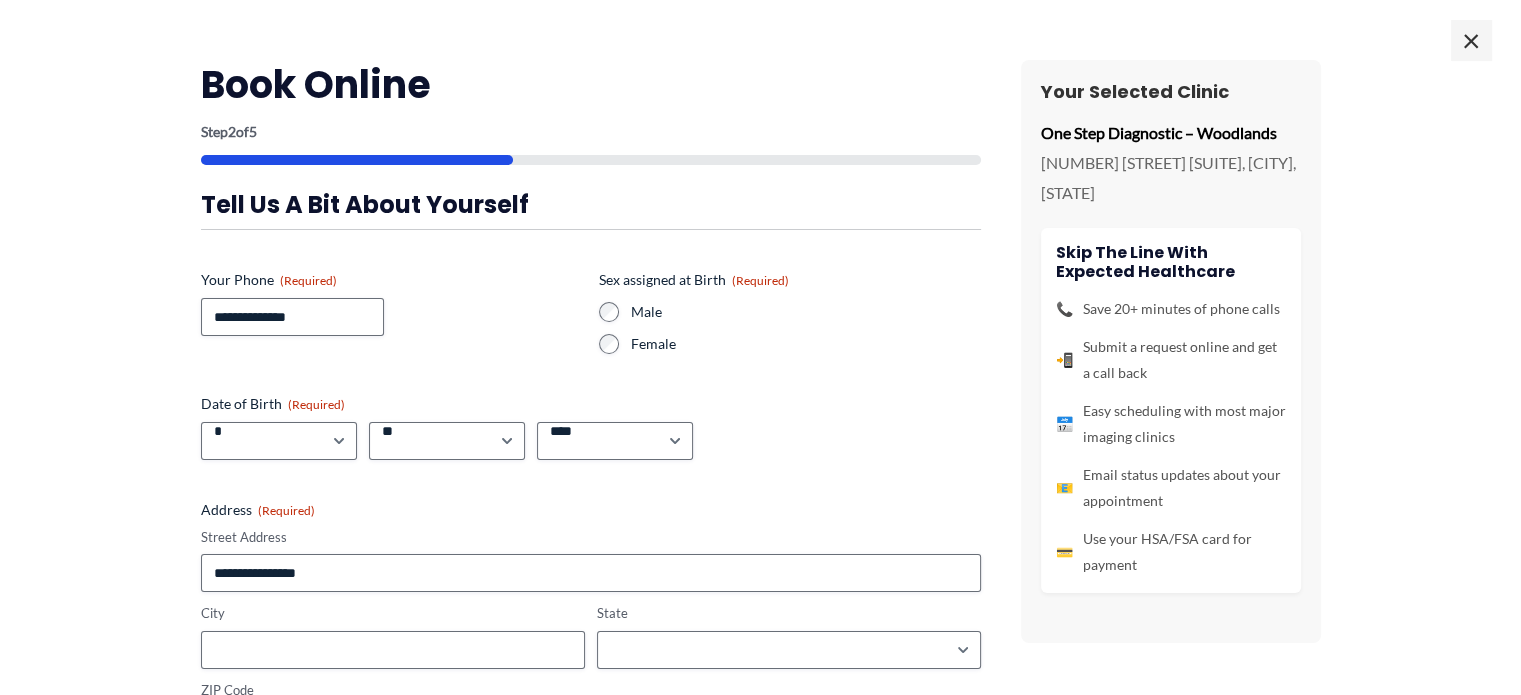click on "Date of Birth (Required) Month ***** * * * * * * * * * ** ** ** Day *** * * * * * * * * * ** ** ** ** ** ** ** ** ** ** ** ** ** ** ** ** ** ** ** ** ** ** Year **** **** **** **** **** **** **** **** **** **** **** **** **** **** **** **** **** **** **** **** **** **** **** **** **** **** **** **** **** **** **** **** **** **** **** **** **** **** **** **** **** **** **** **** **** **** **** **** **** **** **** **** **** **** **** **** **** **** **** **** **** **** **** **** **** **** **** **** **** **** **** **** **** **** **** **** **** **** **** **** **** **** **** **** **** **** **** **** **** **** **** **** **** **** **** **** **** **** **** **** **** **** **** **** **** **** **** ****" at bounding box center [591, 427] 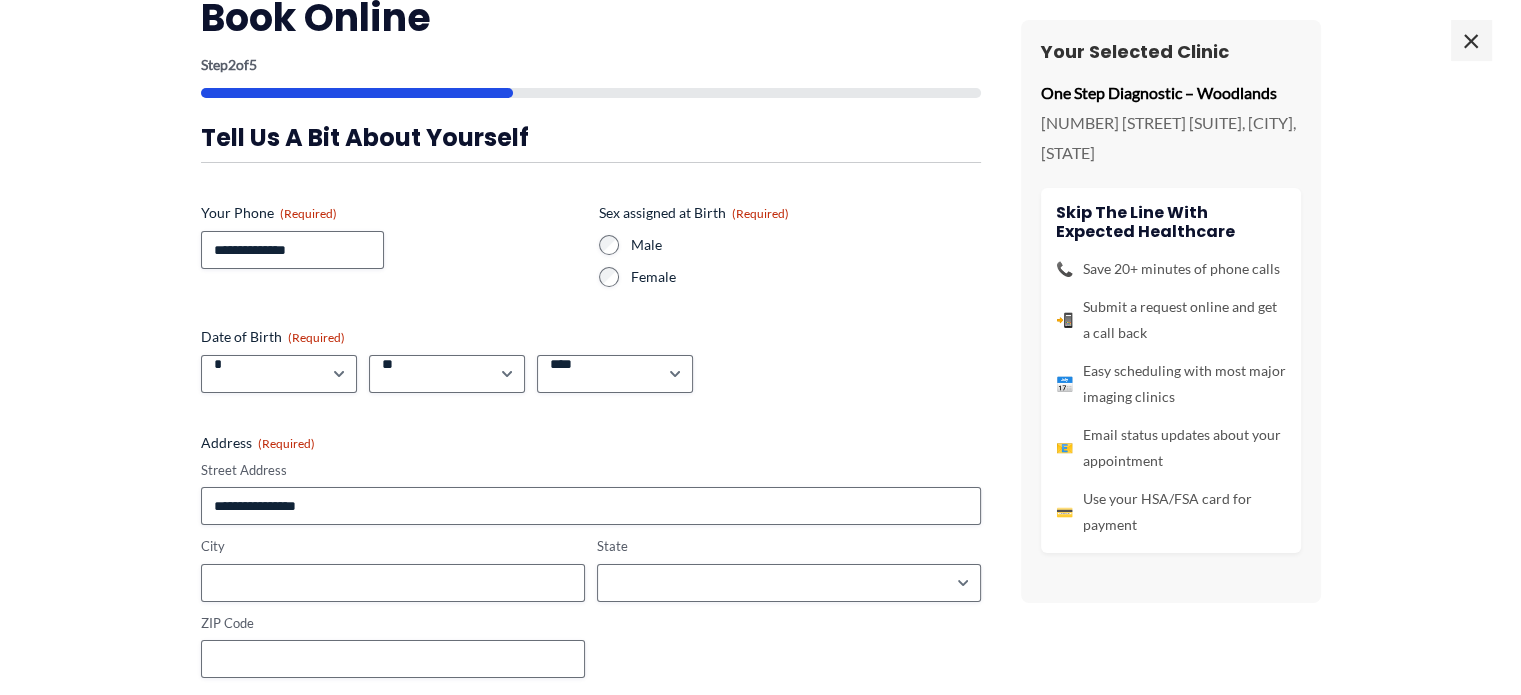 scroll, scrollTop: 176, scrollLeft: 0, axis: vertical 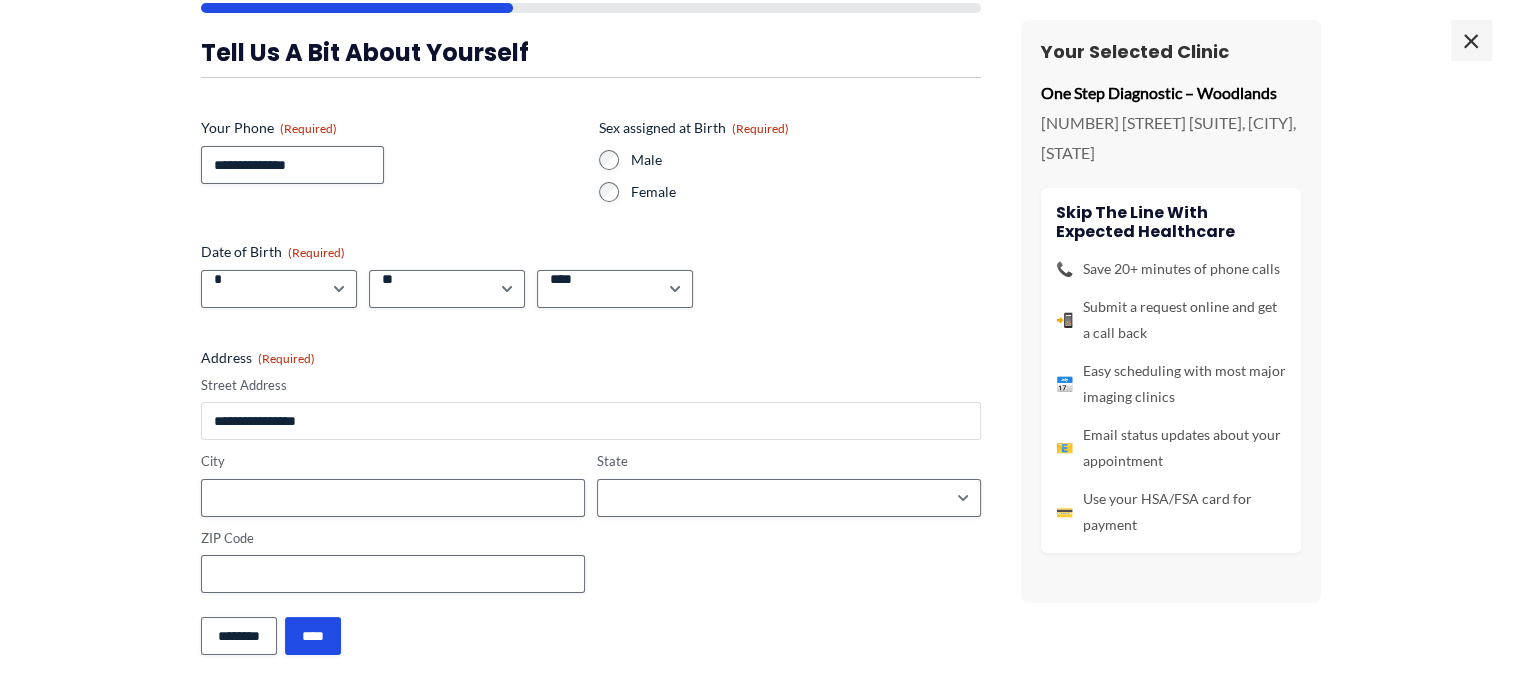 click on "Street Address" at bounding box center [591, 421] 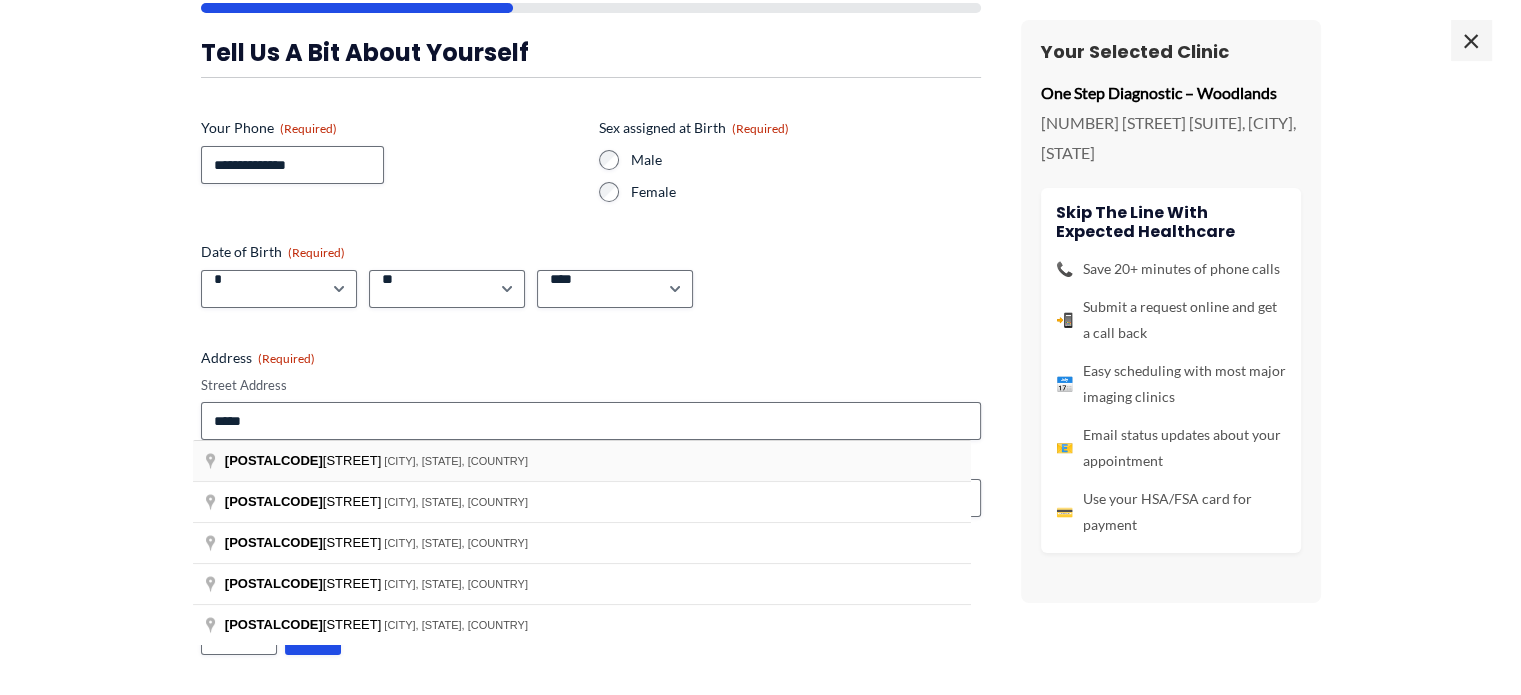 type on "**********" 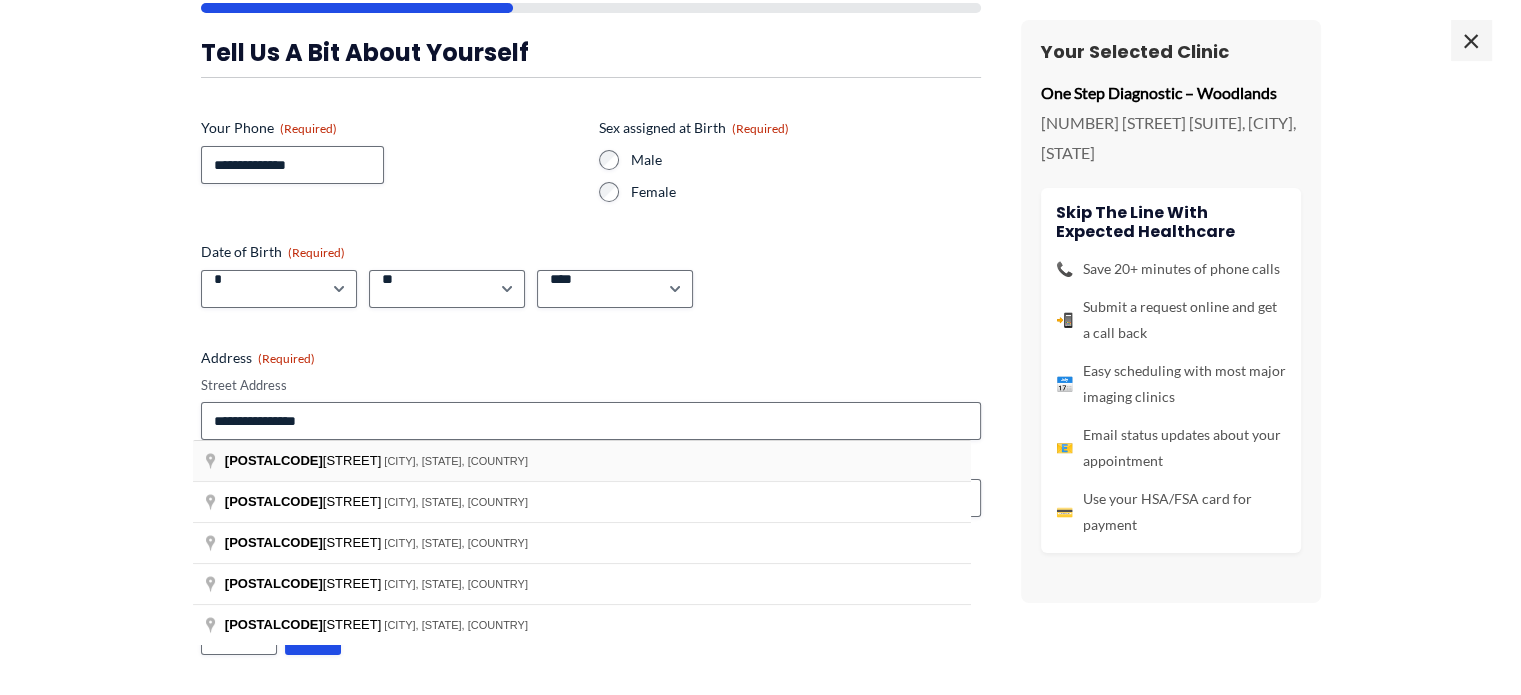 type on "**********" 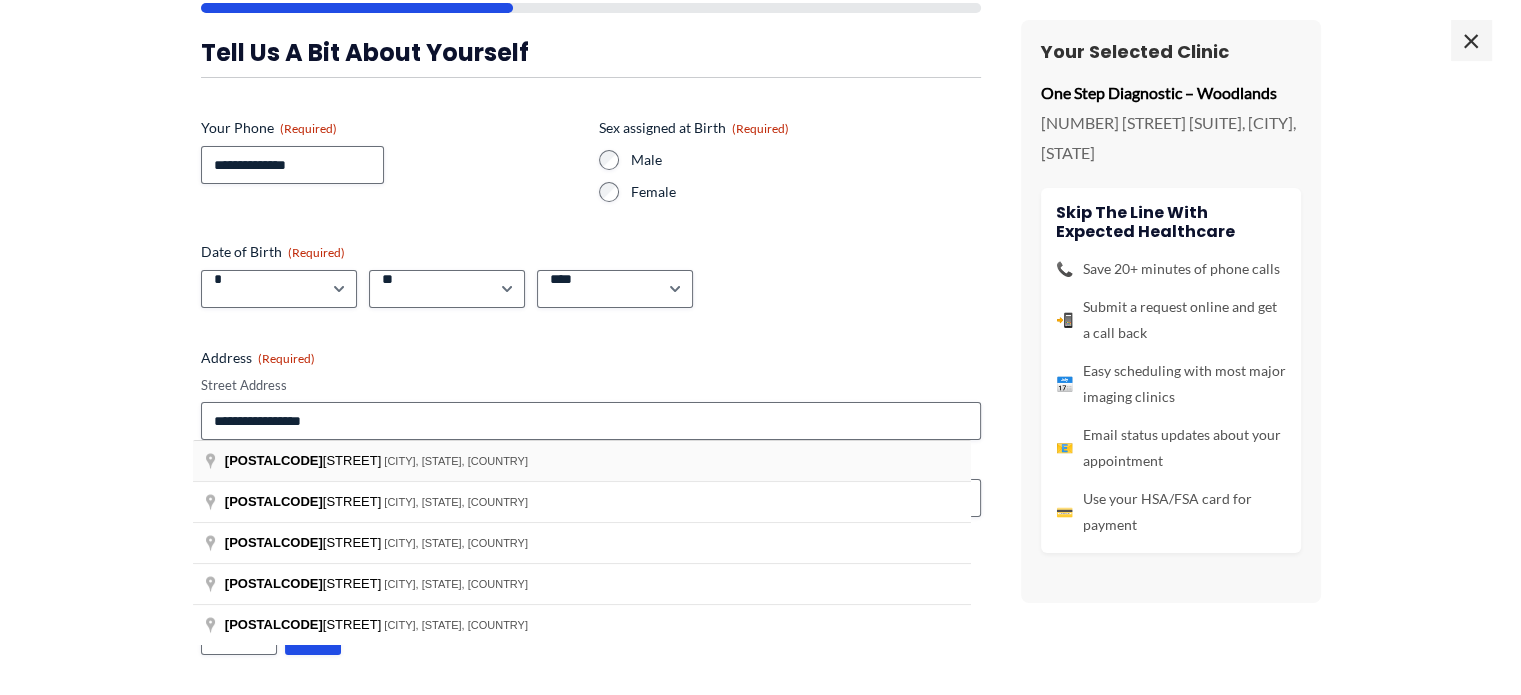 type on "********" 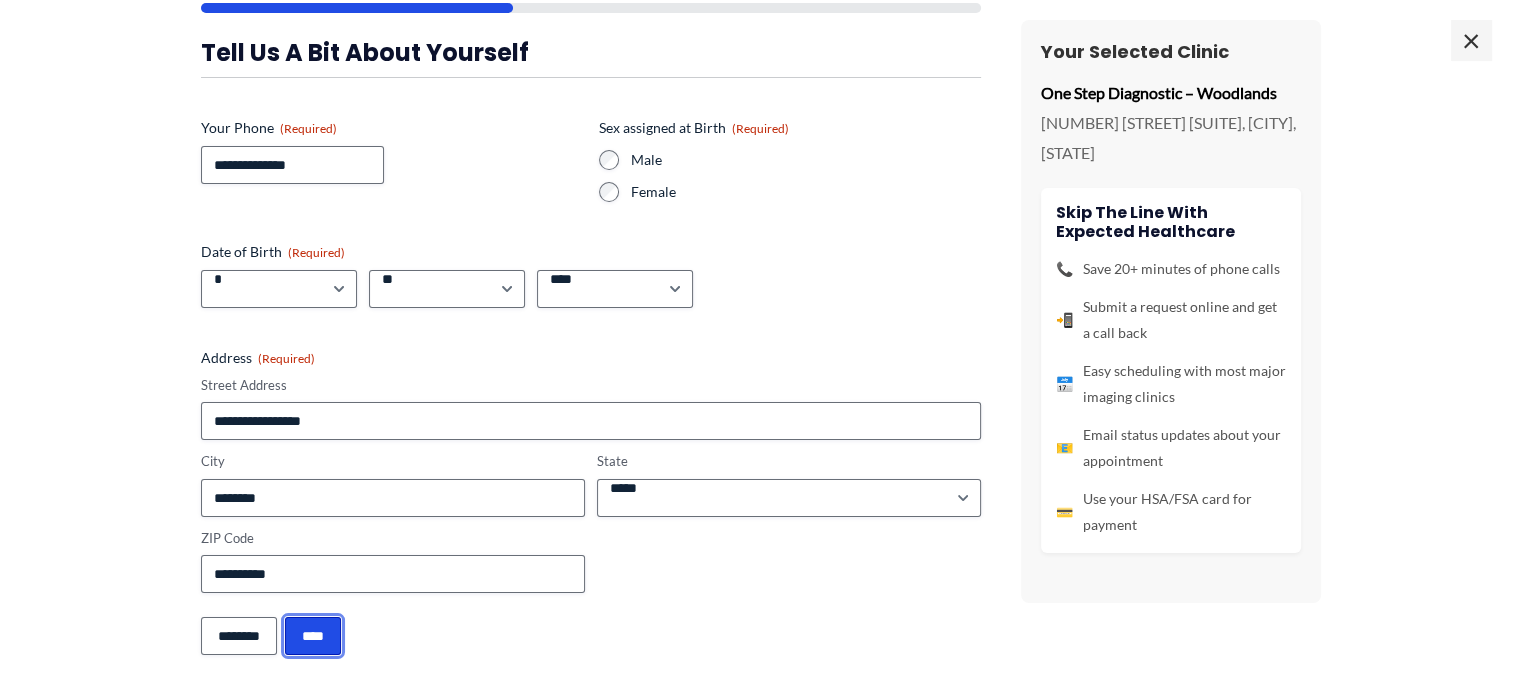click on "****" at bounding box center (313, 636) 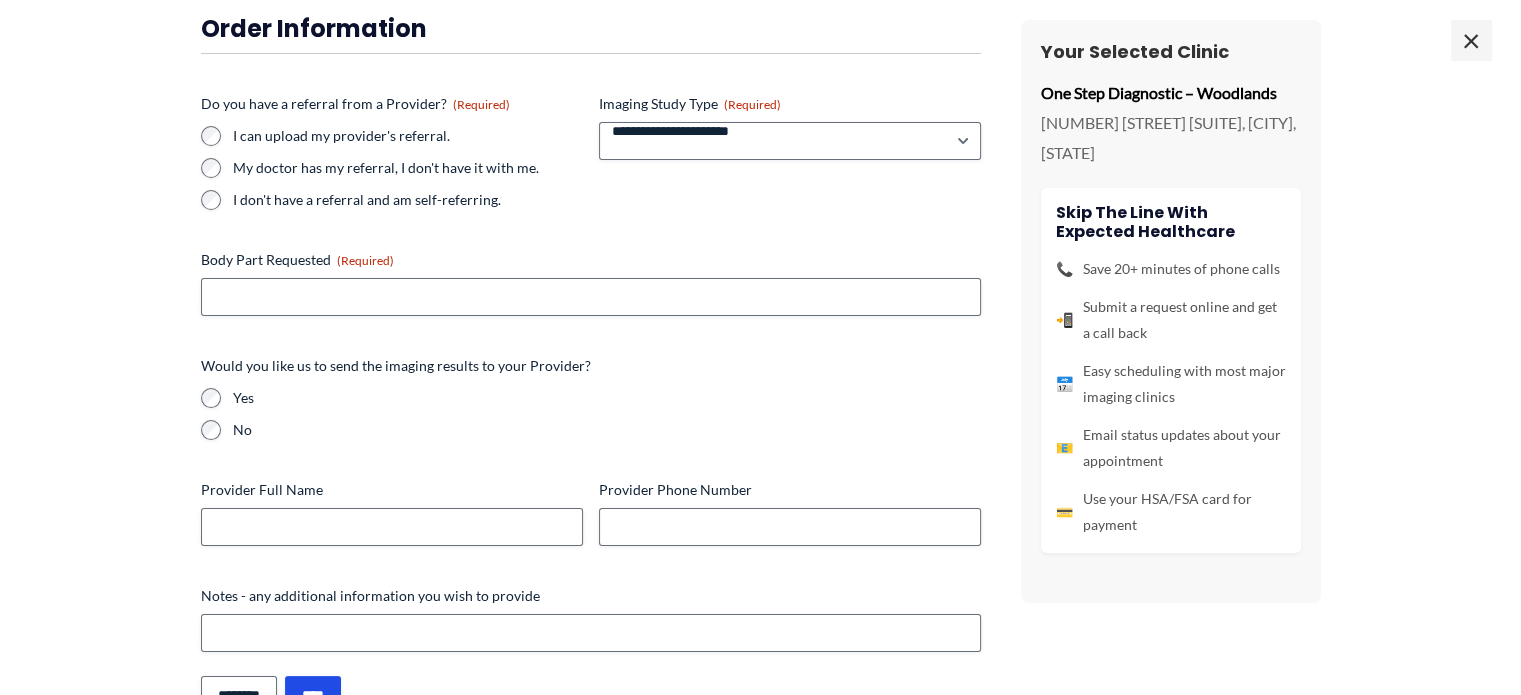 scroll, scrollTop: 0, scrollLeft: 0, axis: both 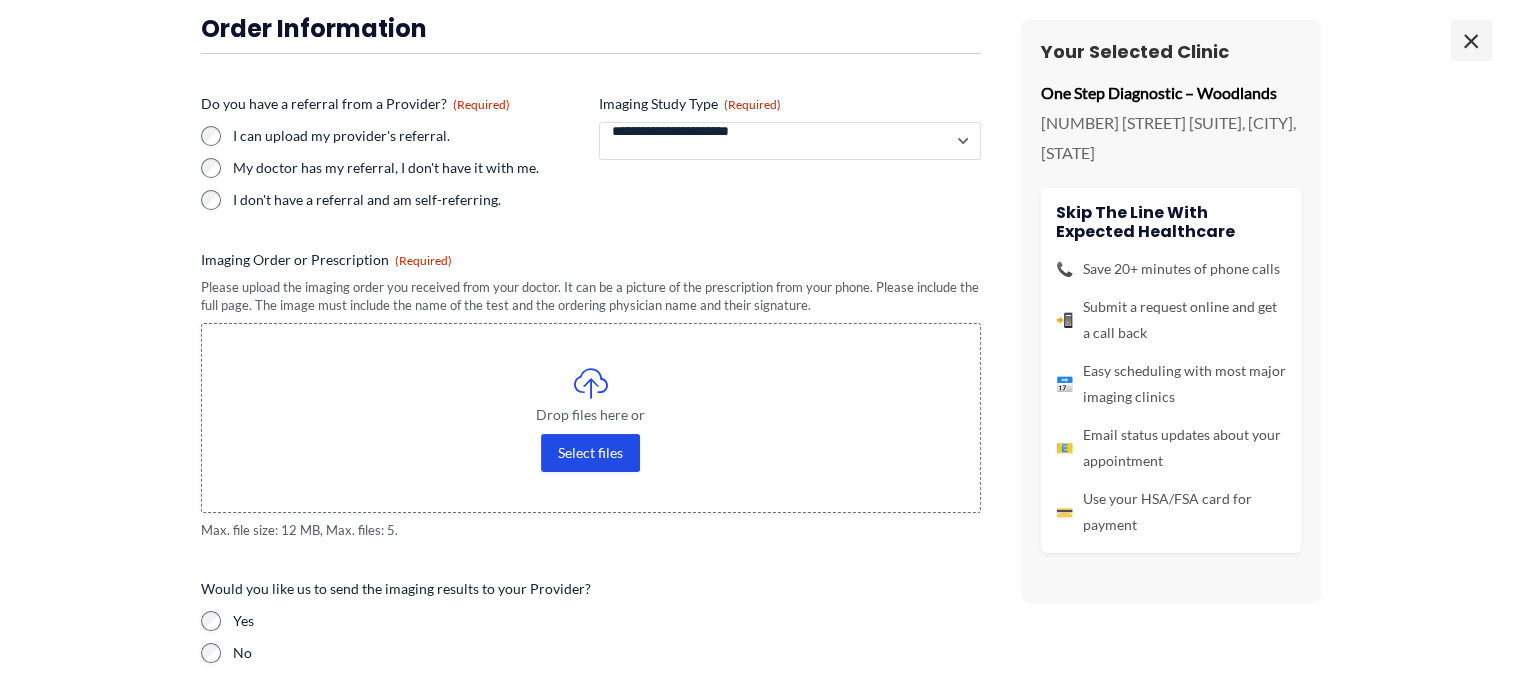 click on "**********" at bounding box center [790, 141] 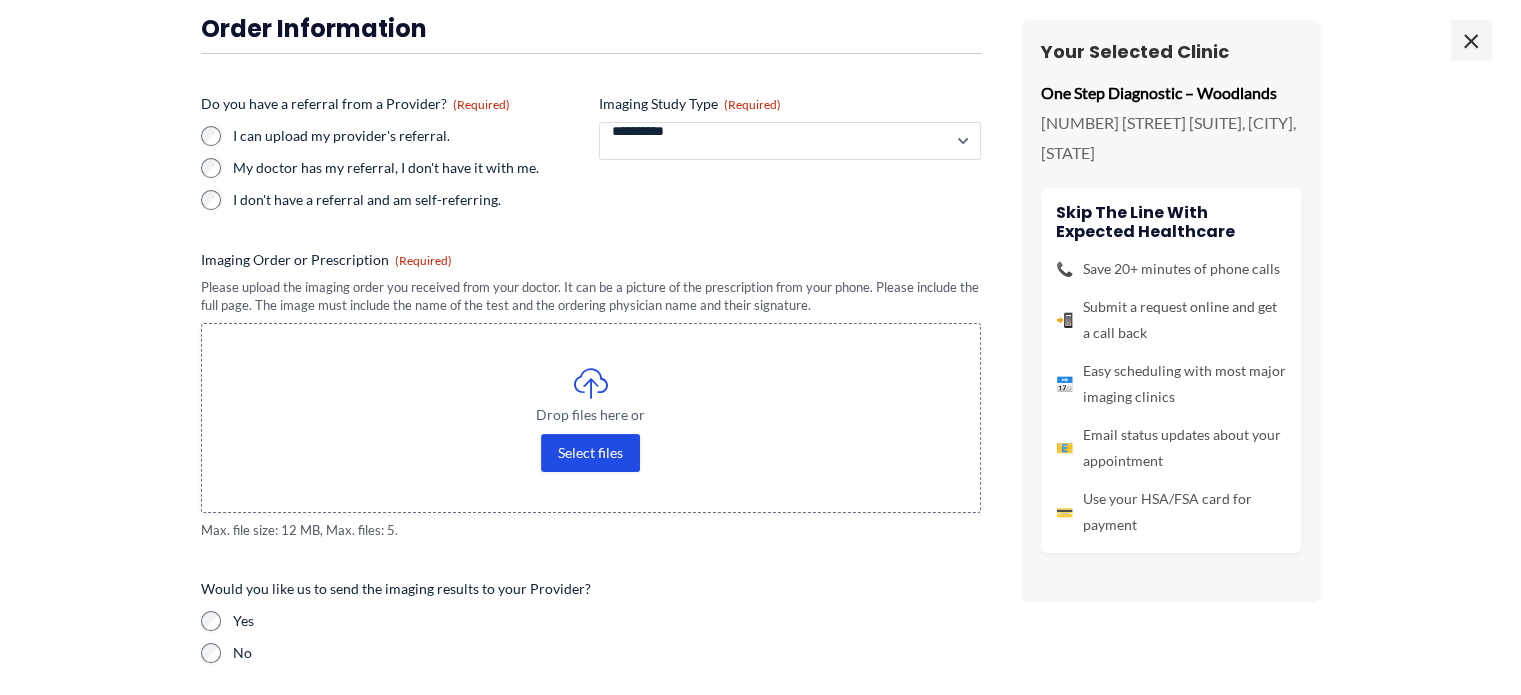 click on "**********" at bounding box center [790, 141] 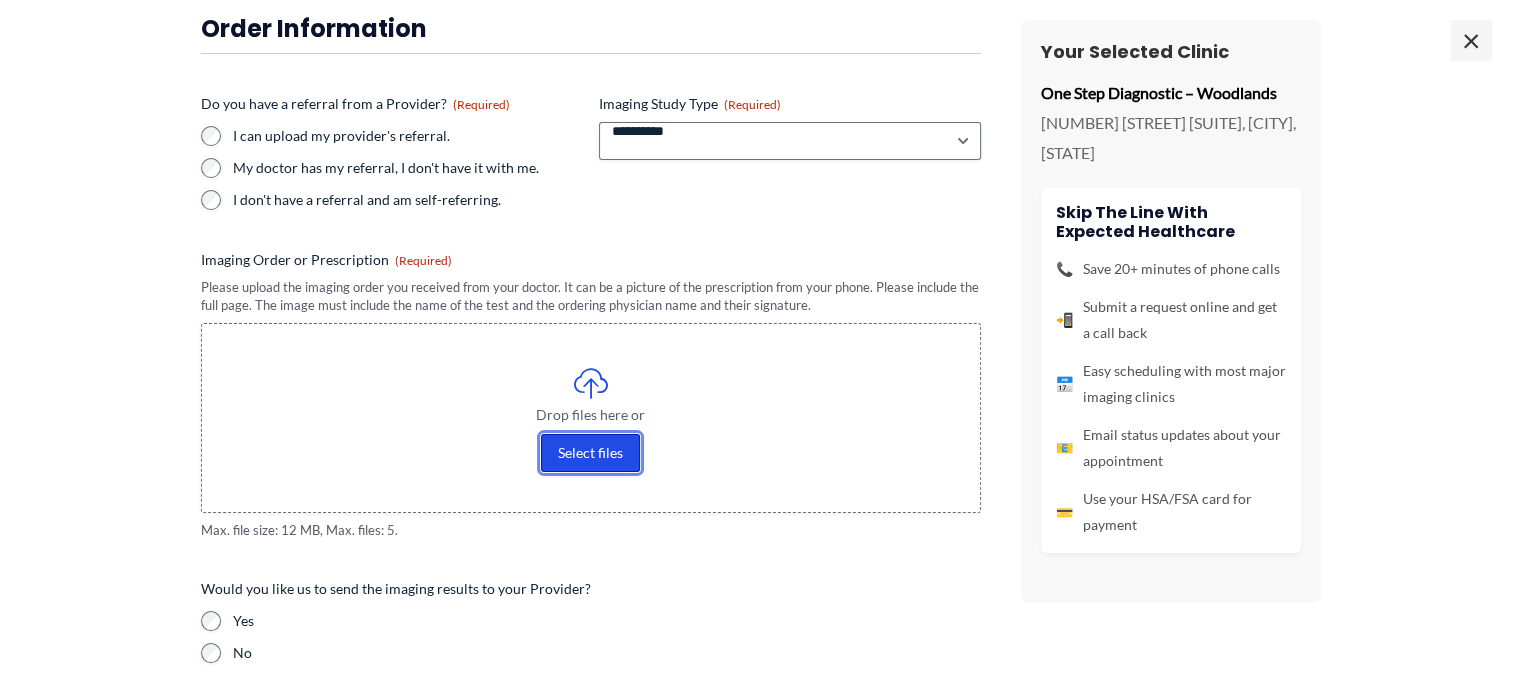 click on "Select files" at bounding box center [590, 453] 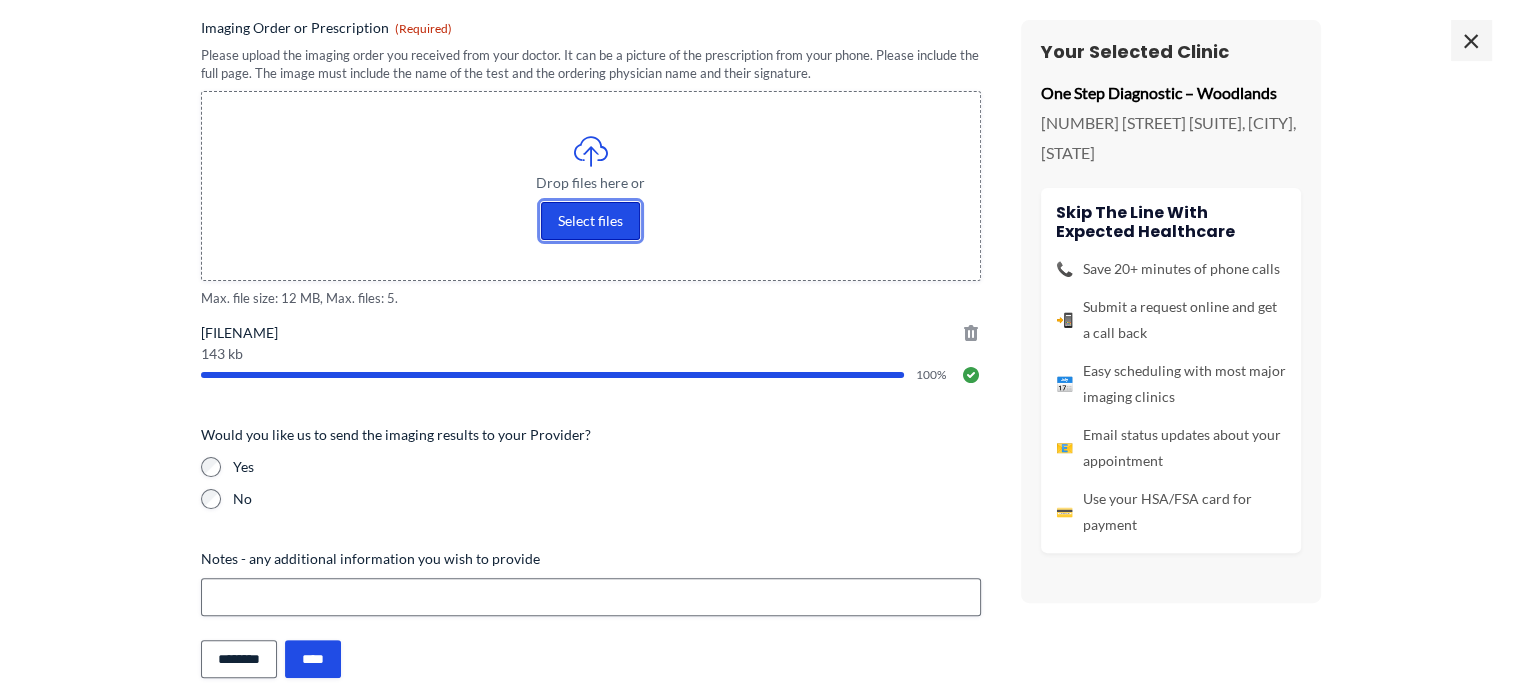 scroll, scrollTop: 453, scrollLeft: 0, axis: vertical 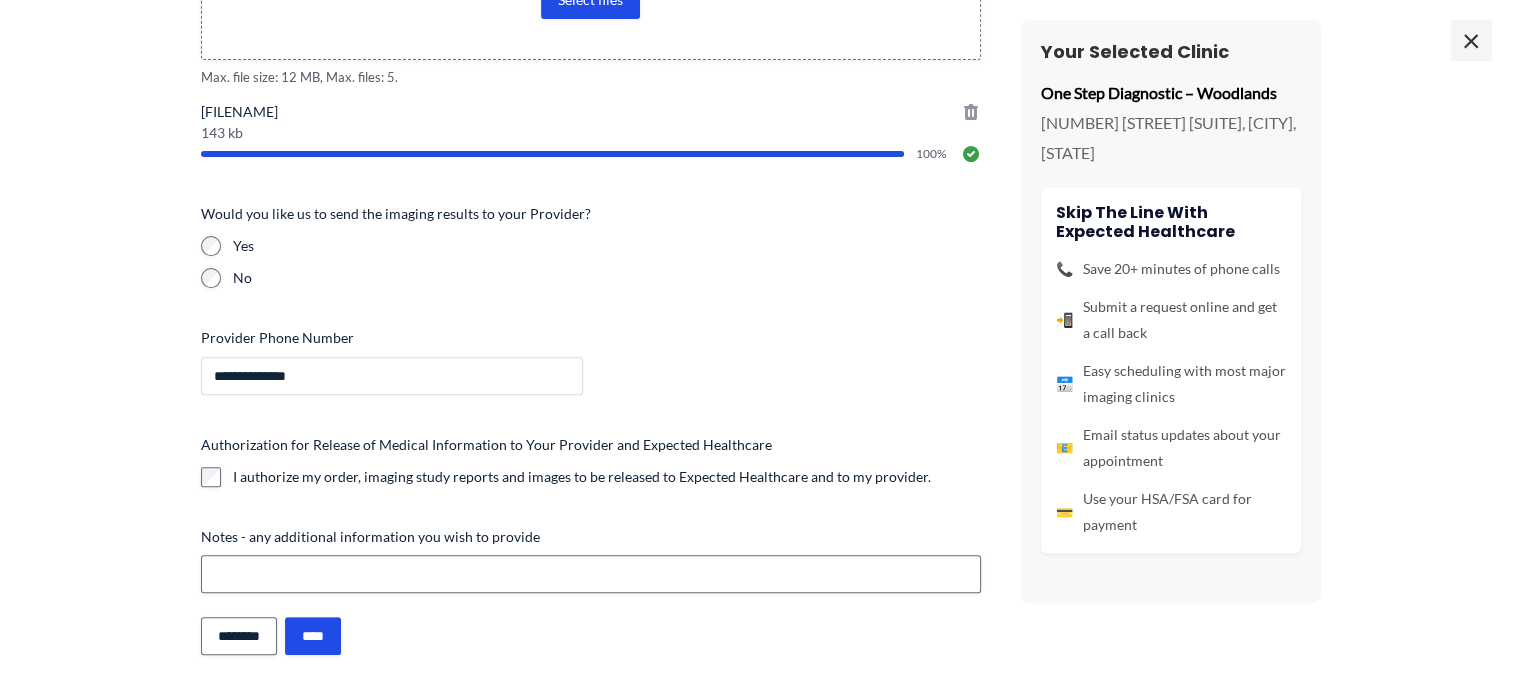 click on "**********" at bounding box center [392, 376] 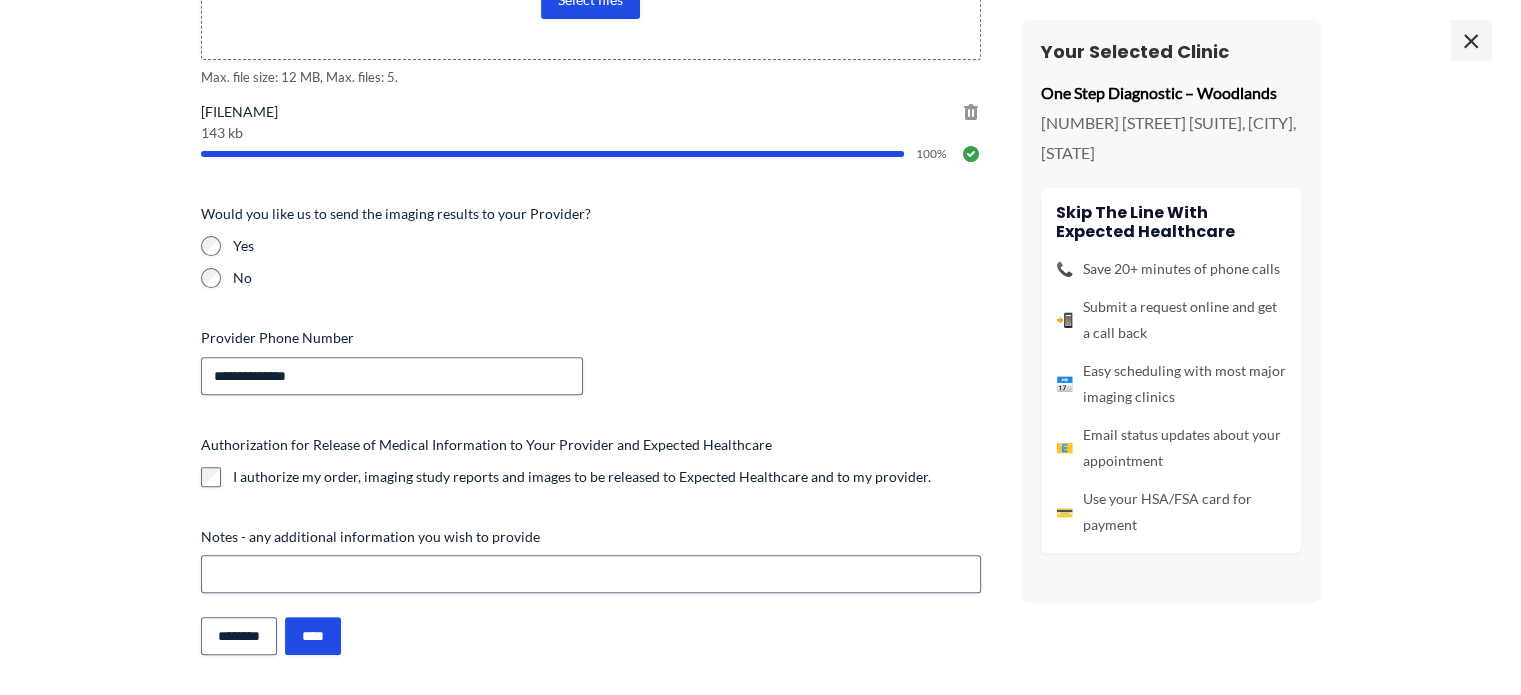 click on "**********" at bounding box center (761, 33) 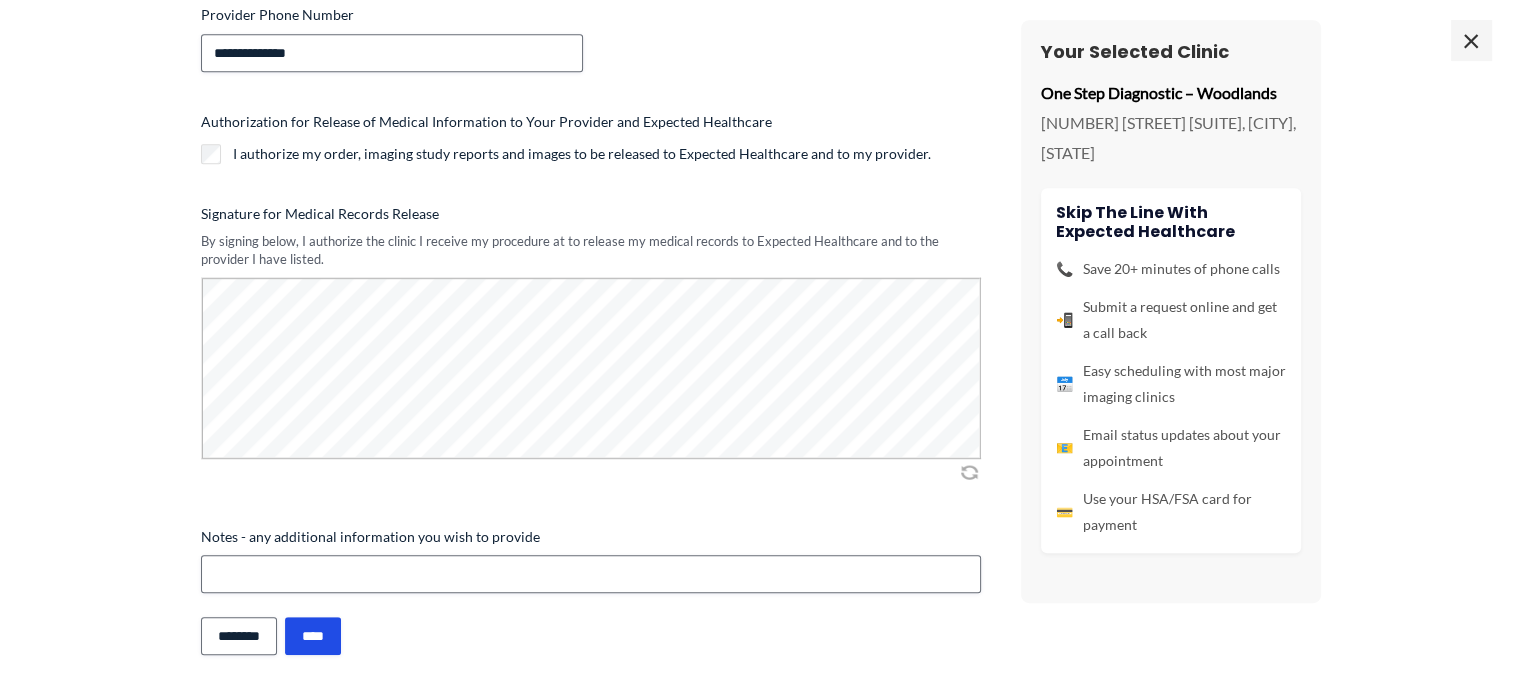 scroll, scrollTop: 976, scrollLeft: 0, axis: vertical 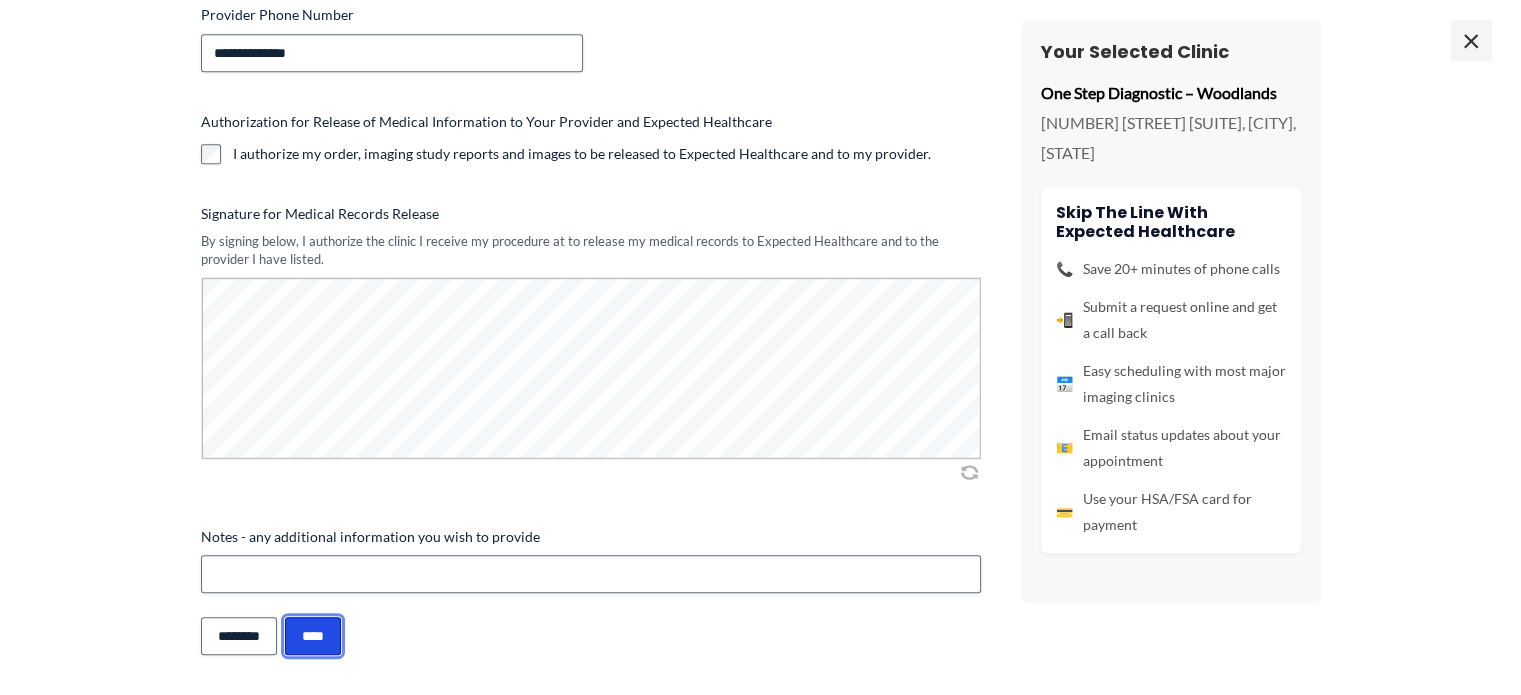 drag, startPoint x: 312, startPoint y: 637, endPoint x: 342, endPoint y: 628, distance: 31.320919 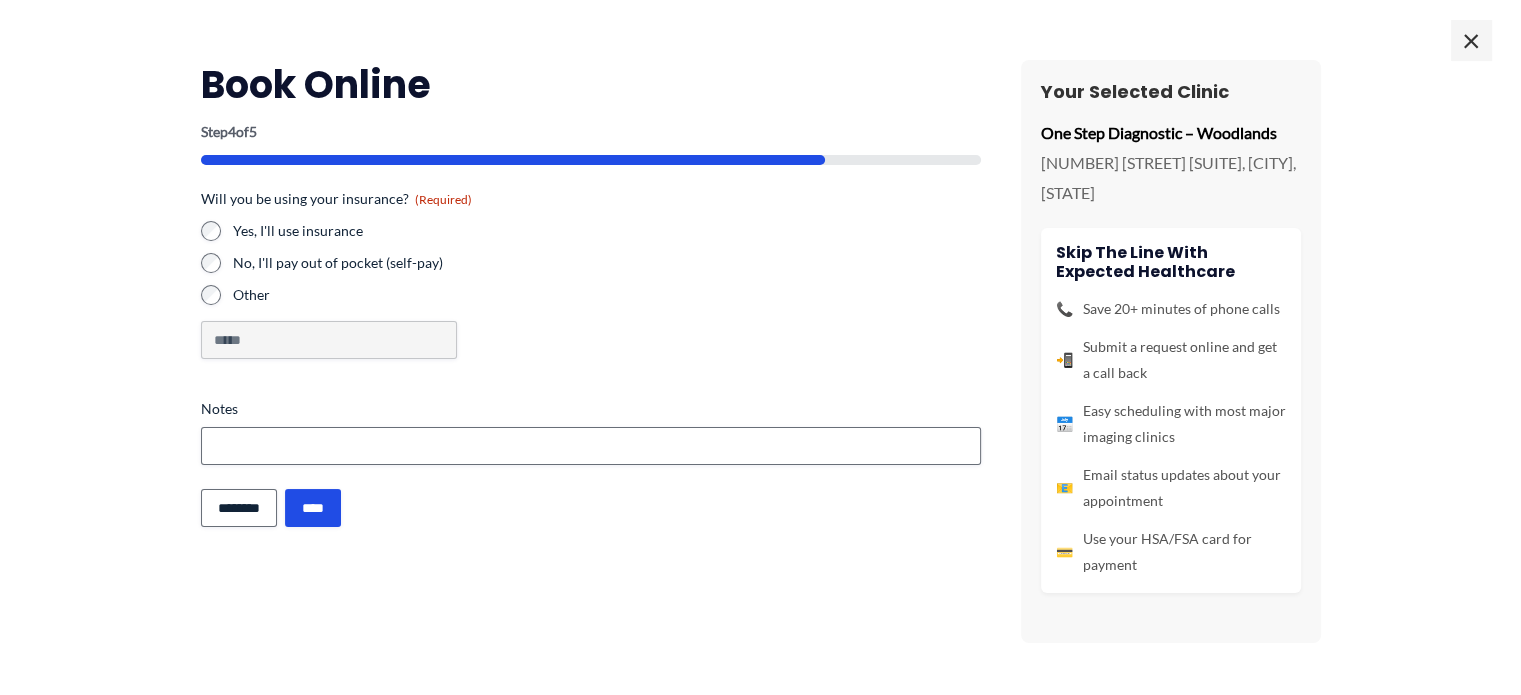 scroll, scrollTop: 47, scrollLeft: 0, axis: vertical 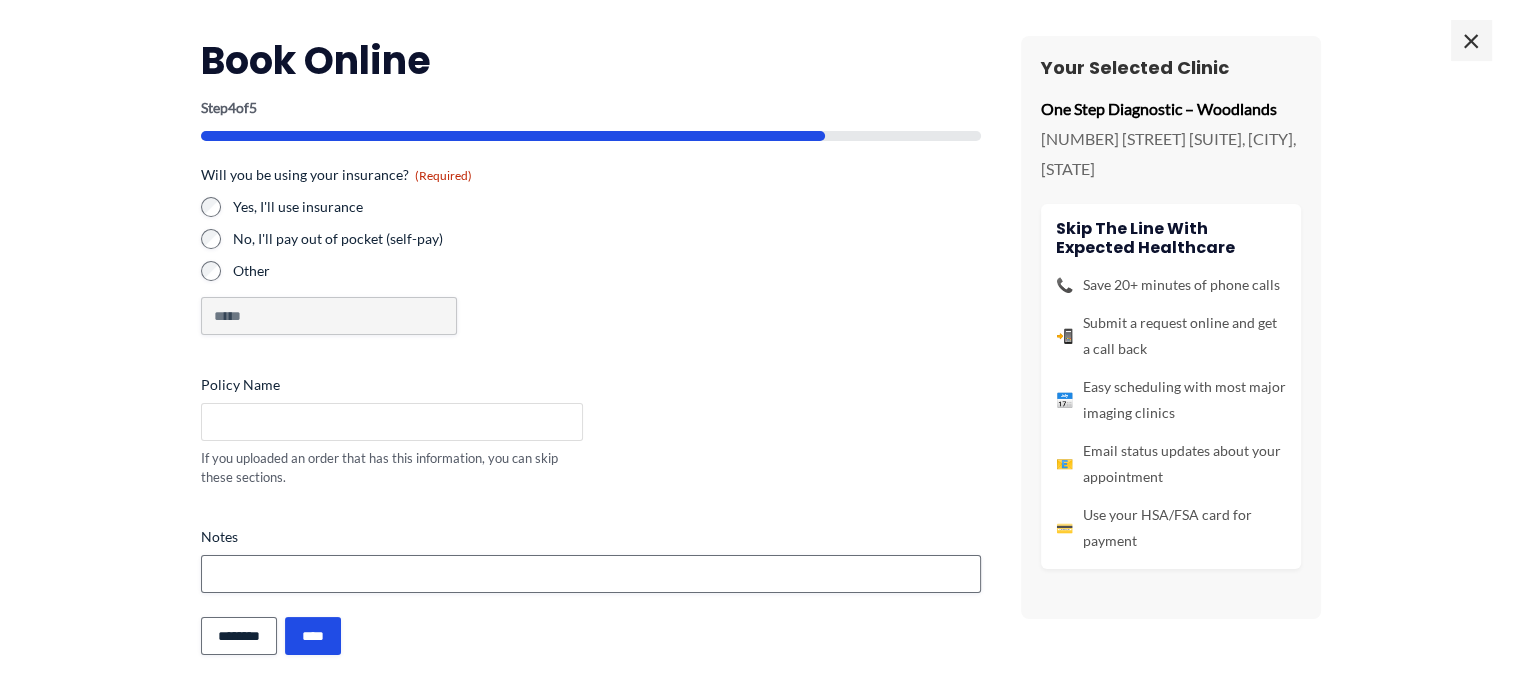 click on "Policy Name" at bounding box center [392, 422] 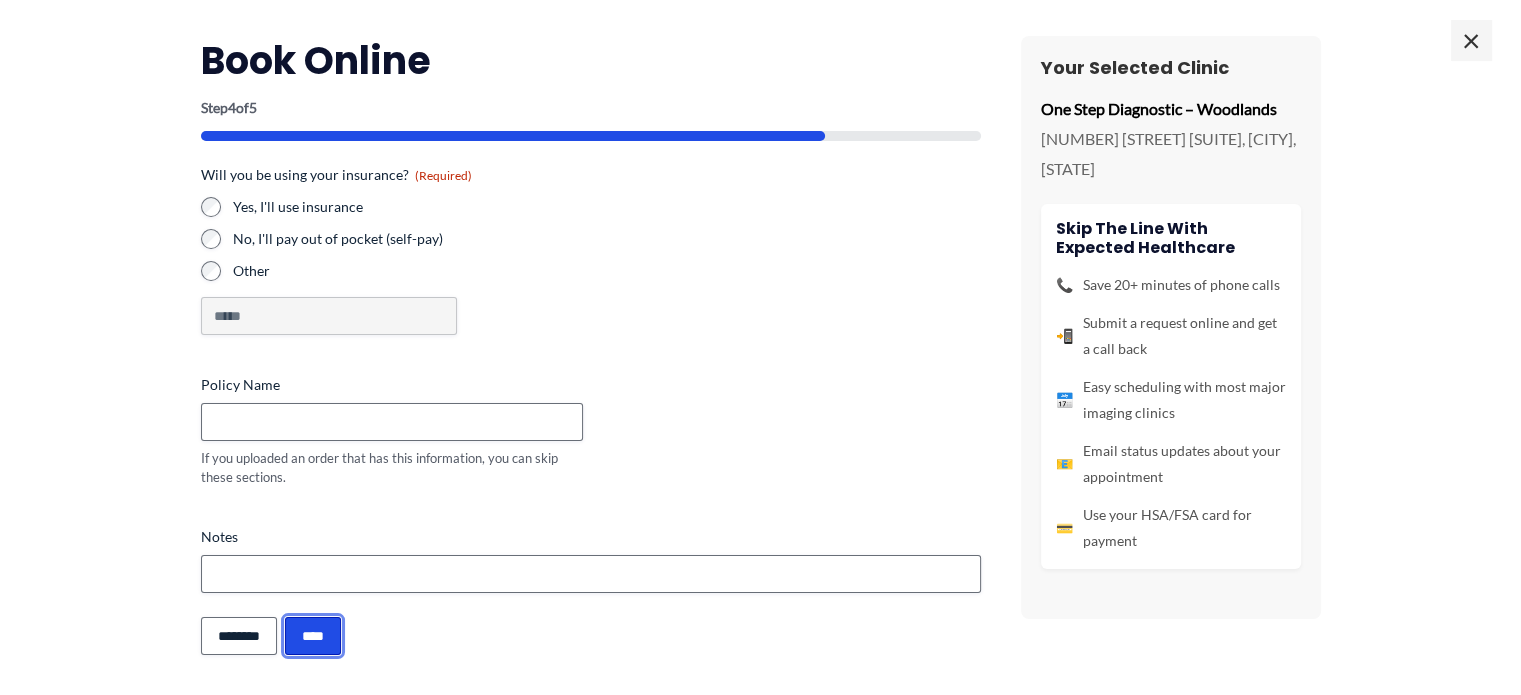 click on "****" at bounding box center [313, 636] 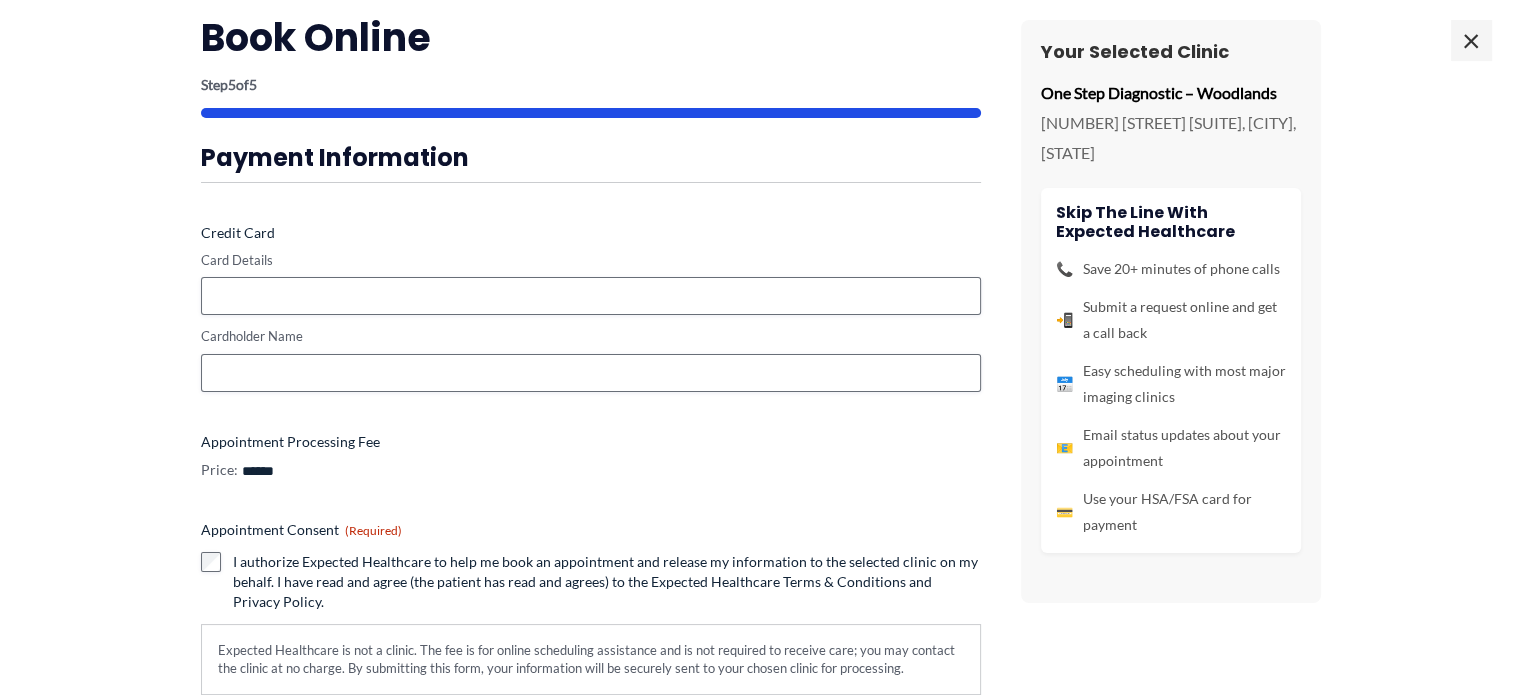scroll, scrollTop: 0, scrollLeft: 0, axis: both 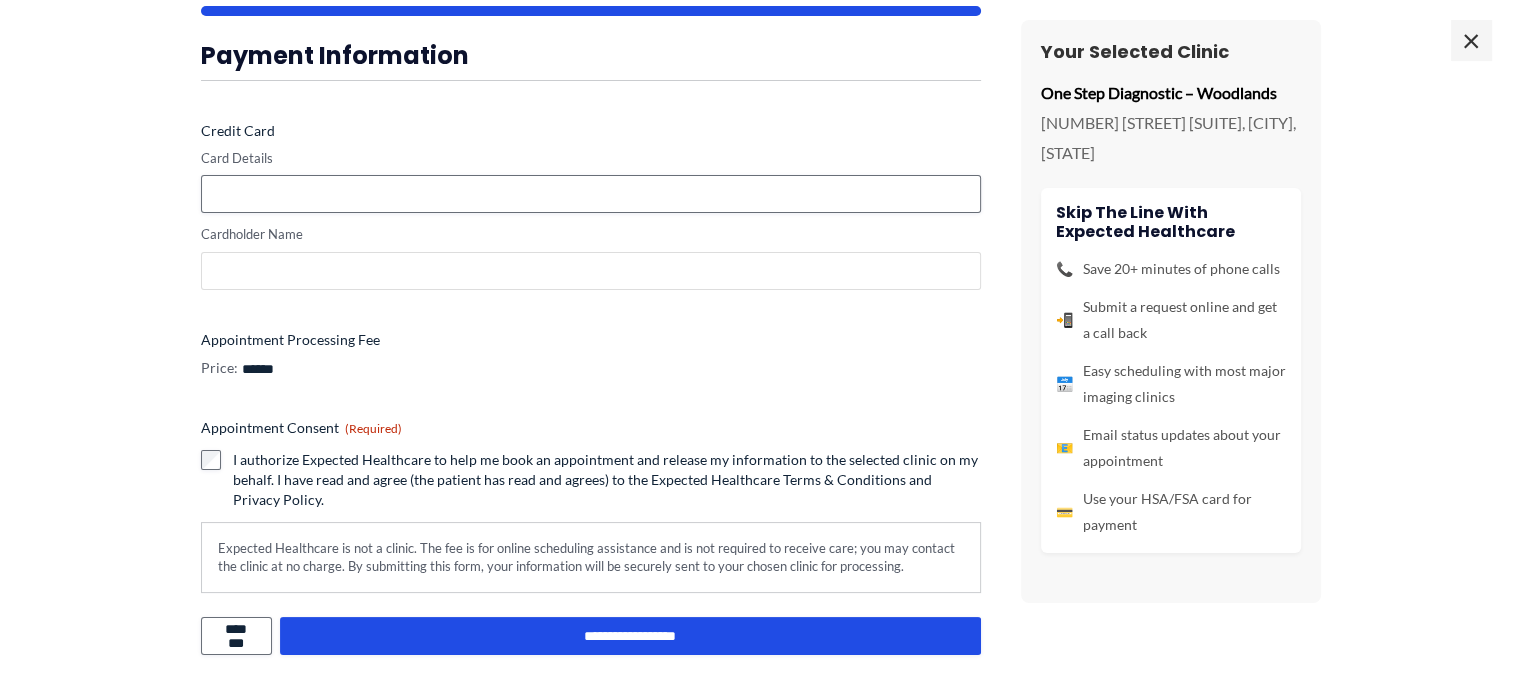 type on "**********" 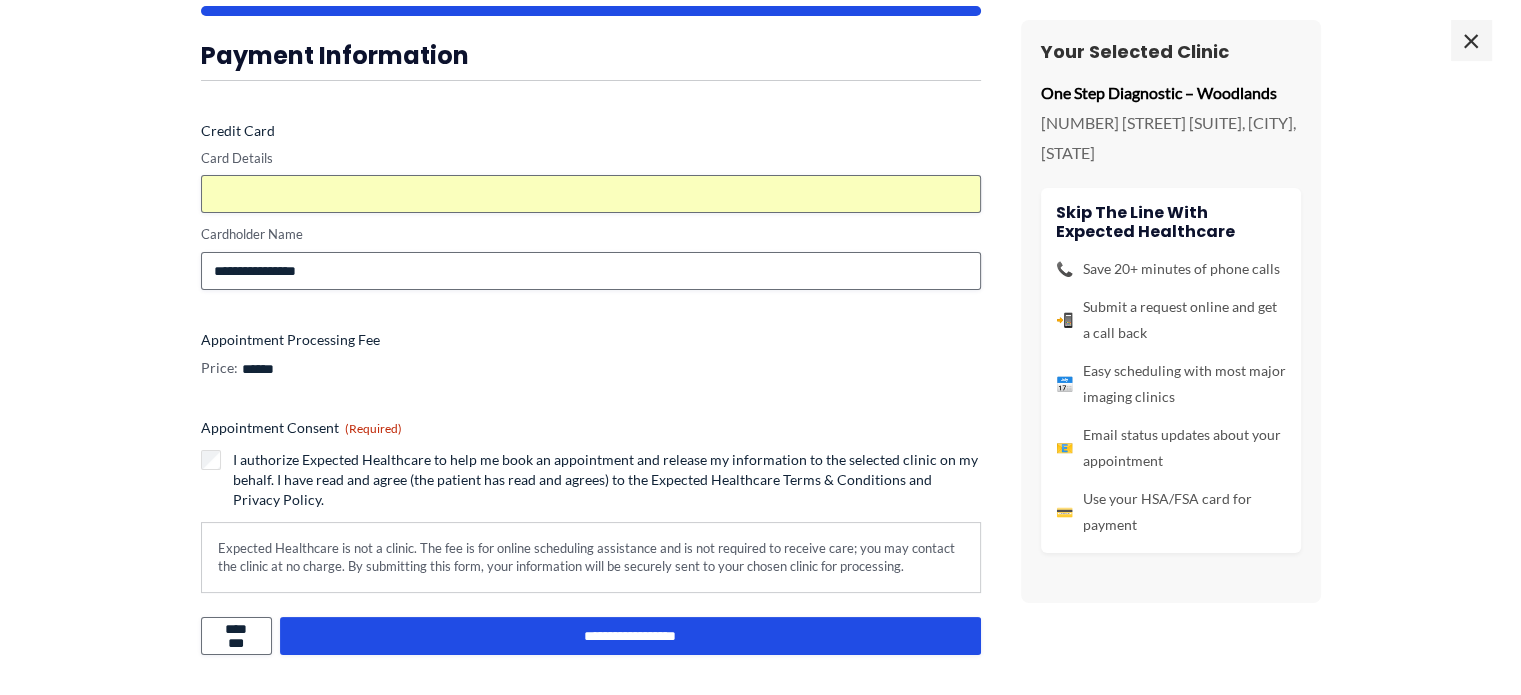 scroll, scrollTop: 412, scrollLeft: 0, axis: vertical 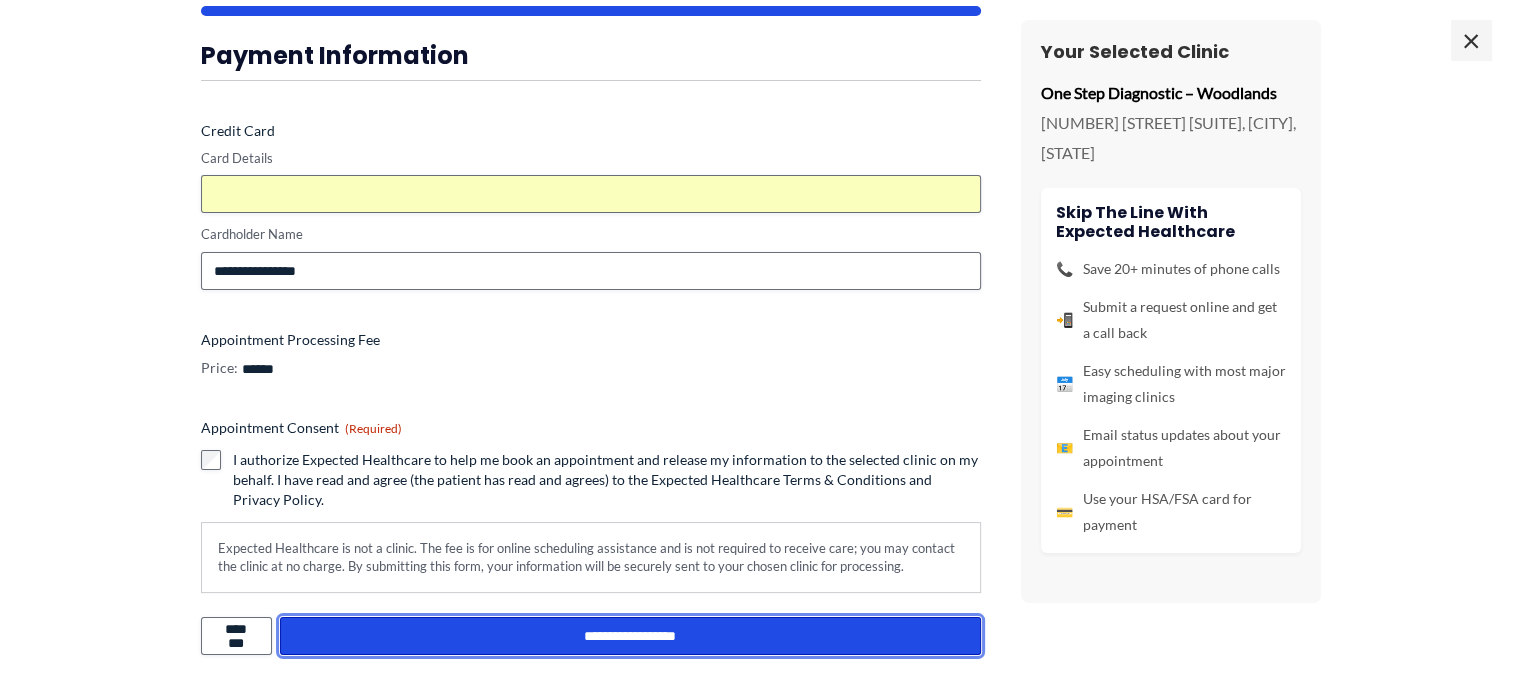 click on "**********" at bounding box center [630, 636] 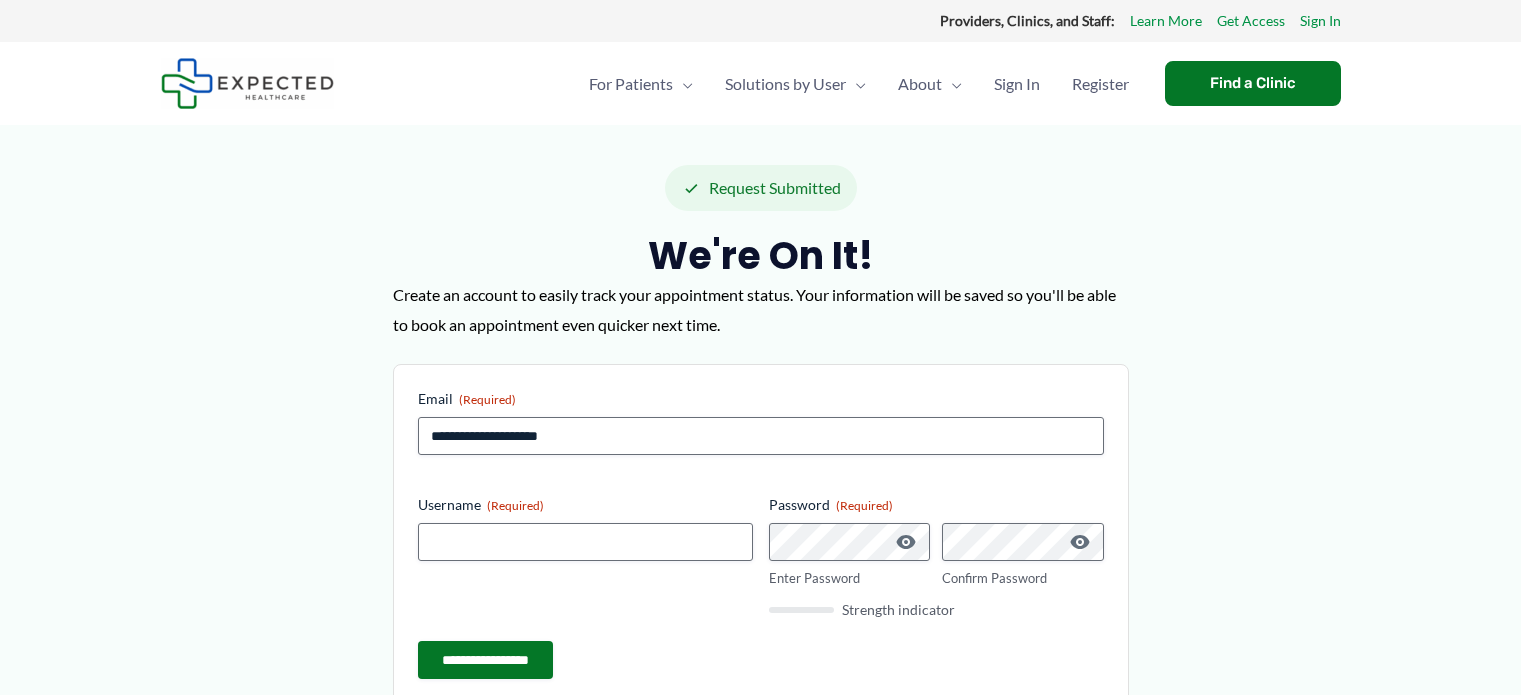 scroll, scrollTop: 0, scrollLeft: 0, axis: both 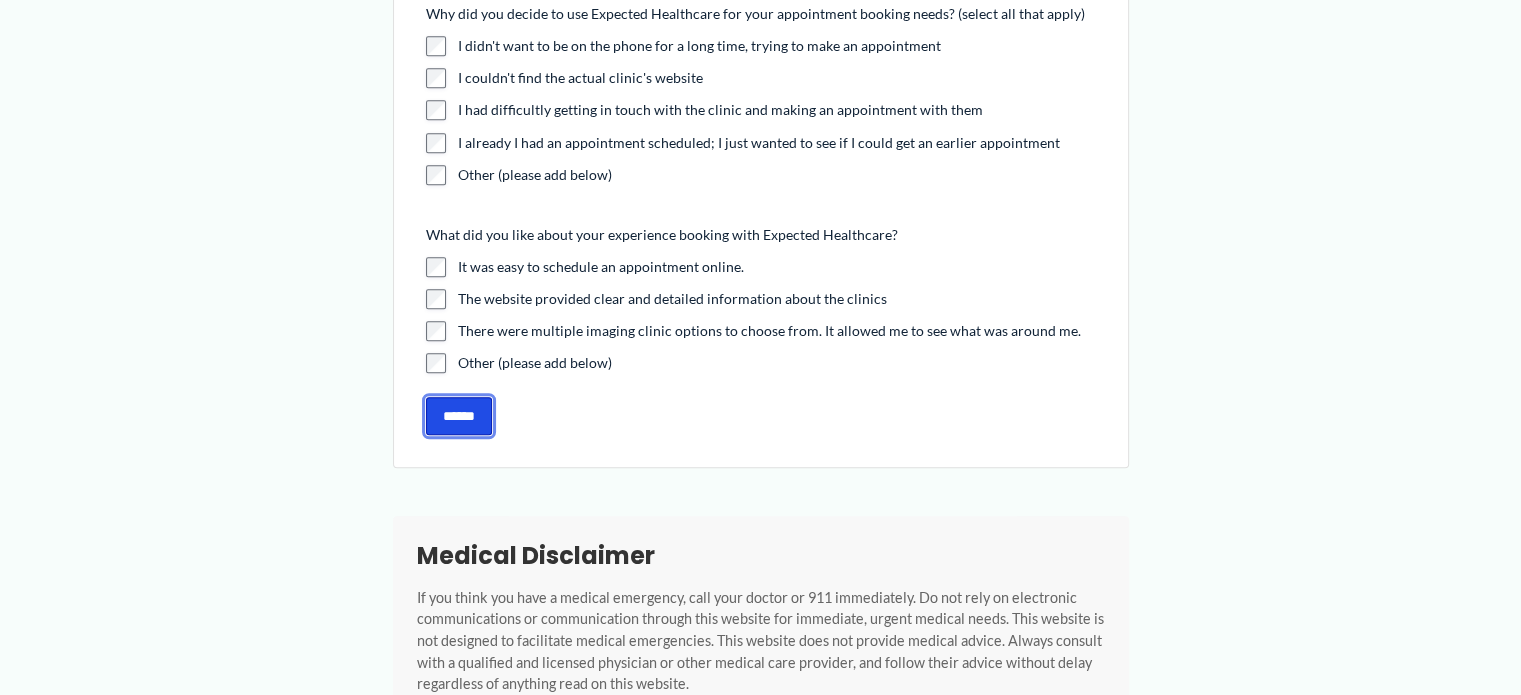click on "******" at bounding box center [459, 416] 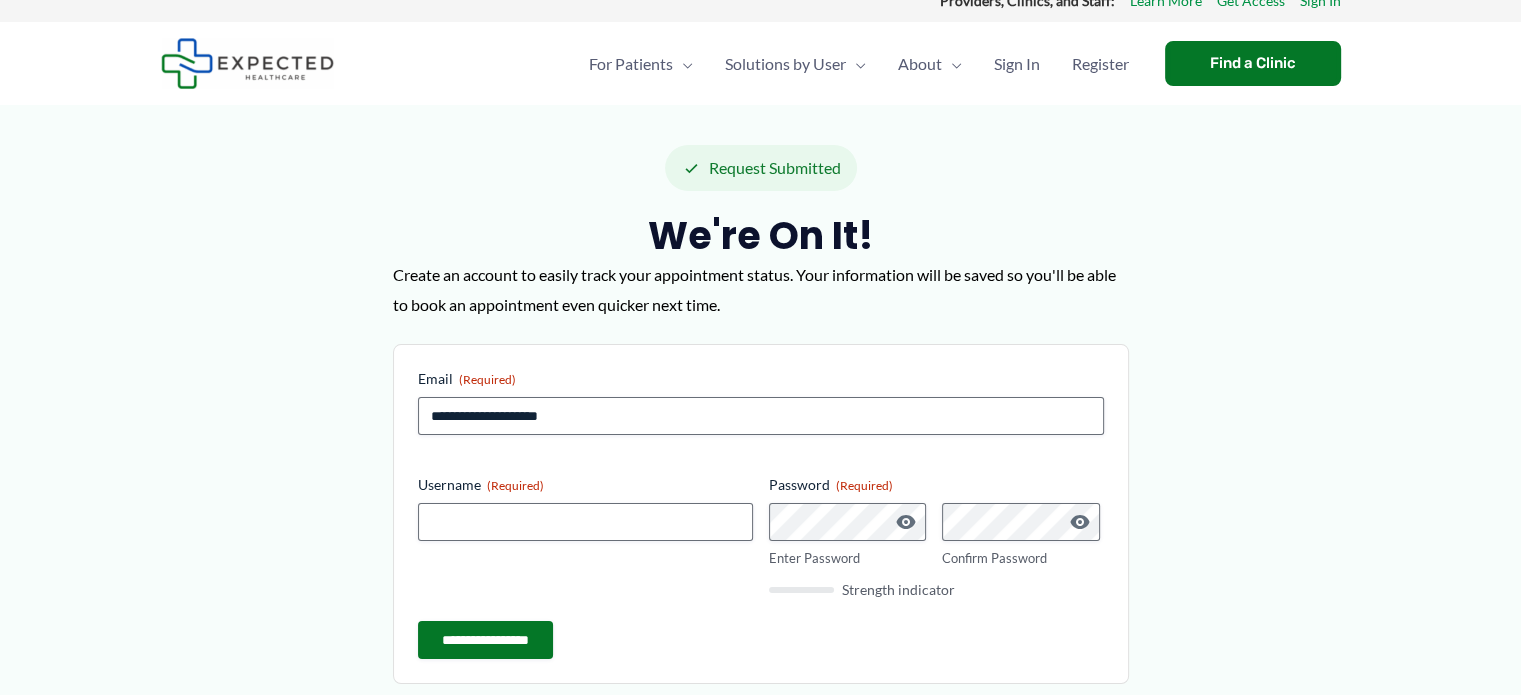 scroll, scrollTop: 0, scrollLeft: 0, axis: both 